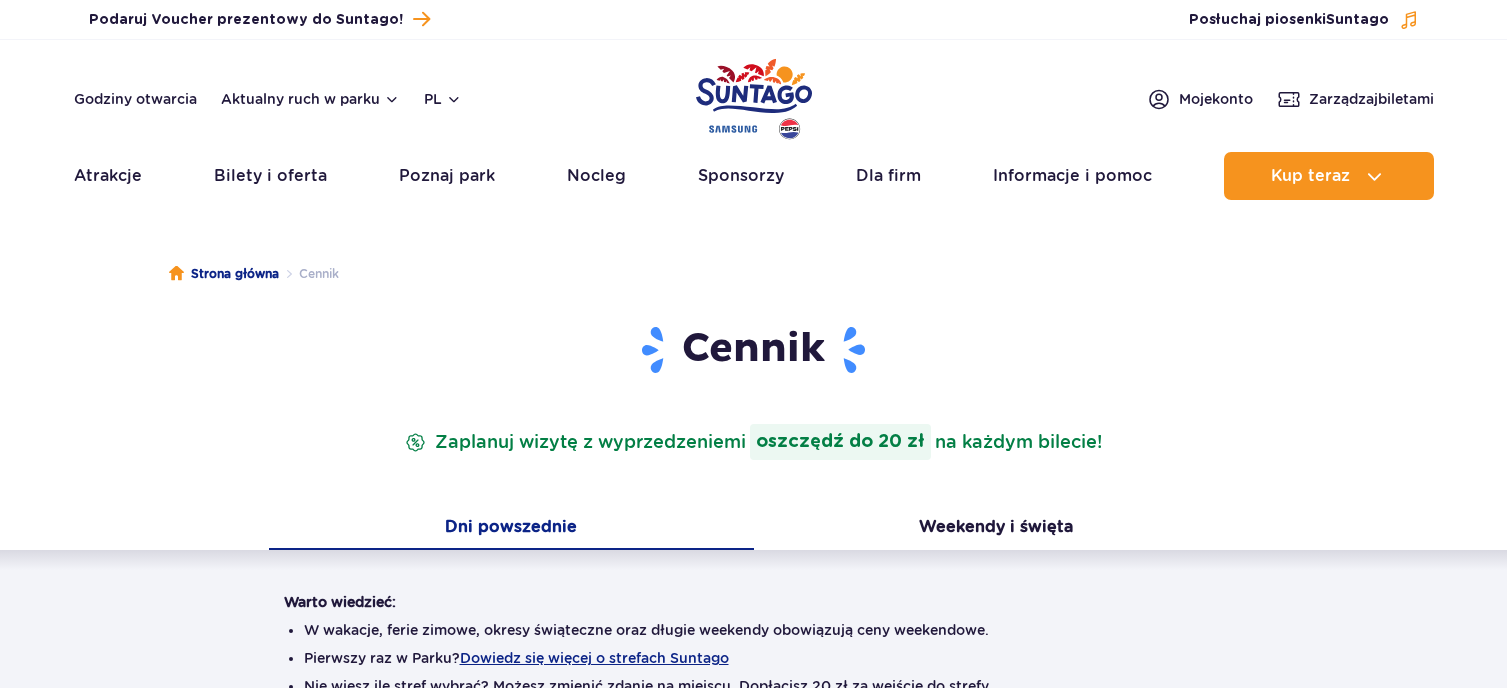 scroll, scrollTop: 0, scrollLeft: 0, axis: both 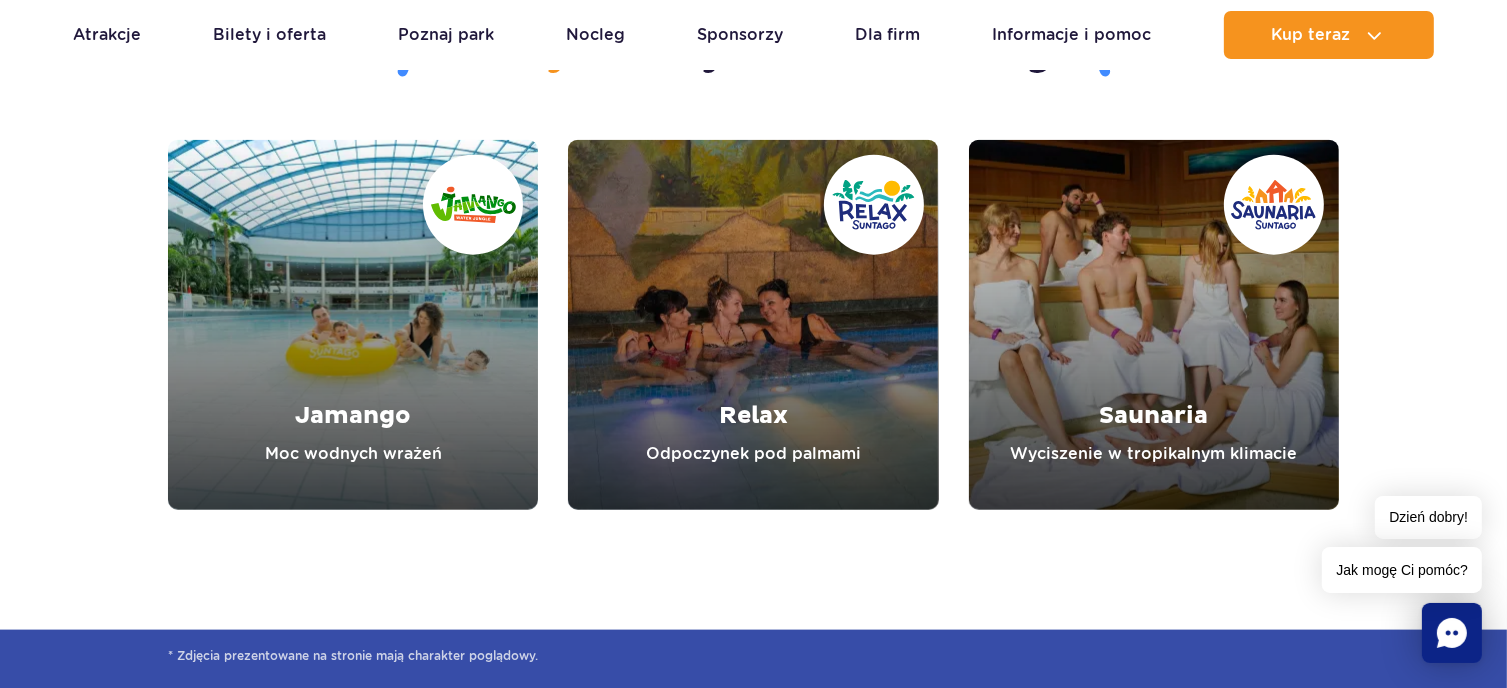 click at bounding box center [353, 325] 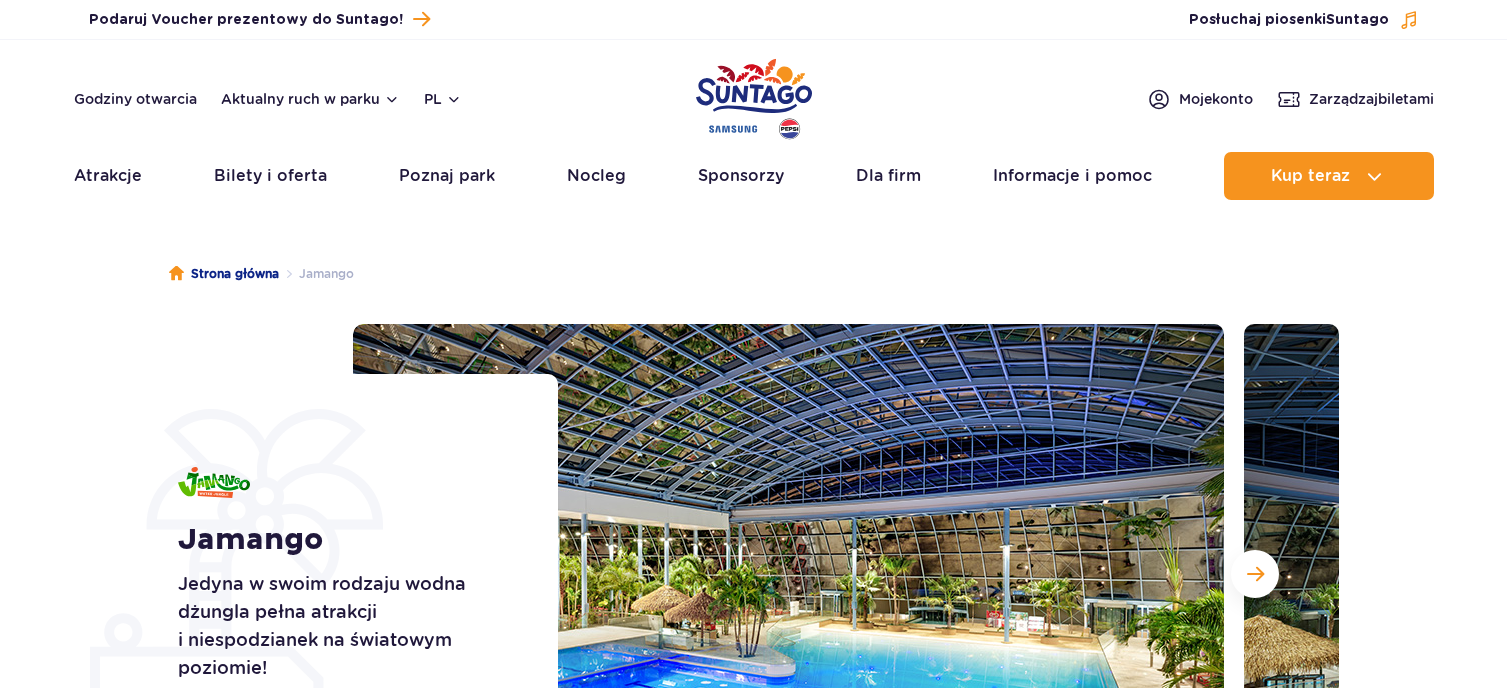 scroll, scrollTop: 0, scrollLeft: 0, axis: both 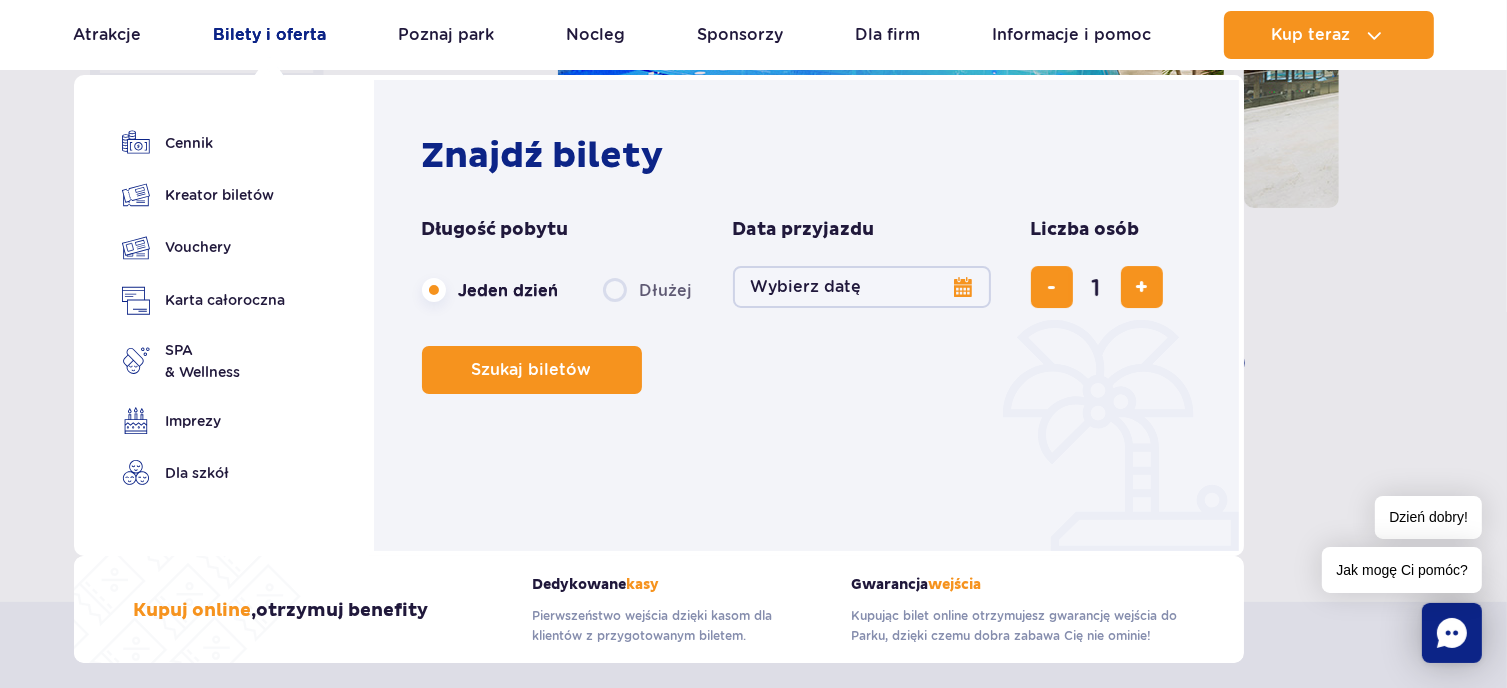 click on "Bilety i oferta" at bounding box center (270, 35) 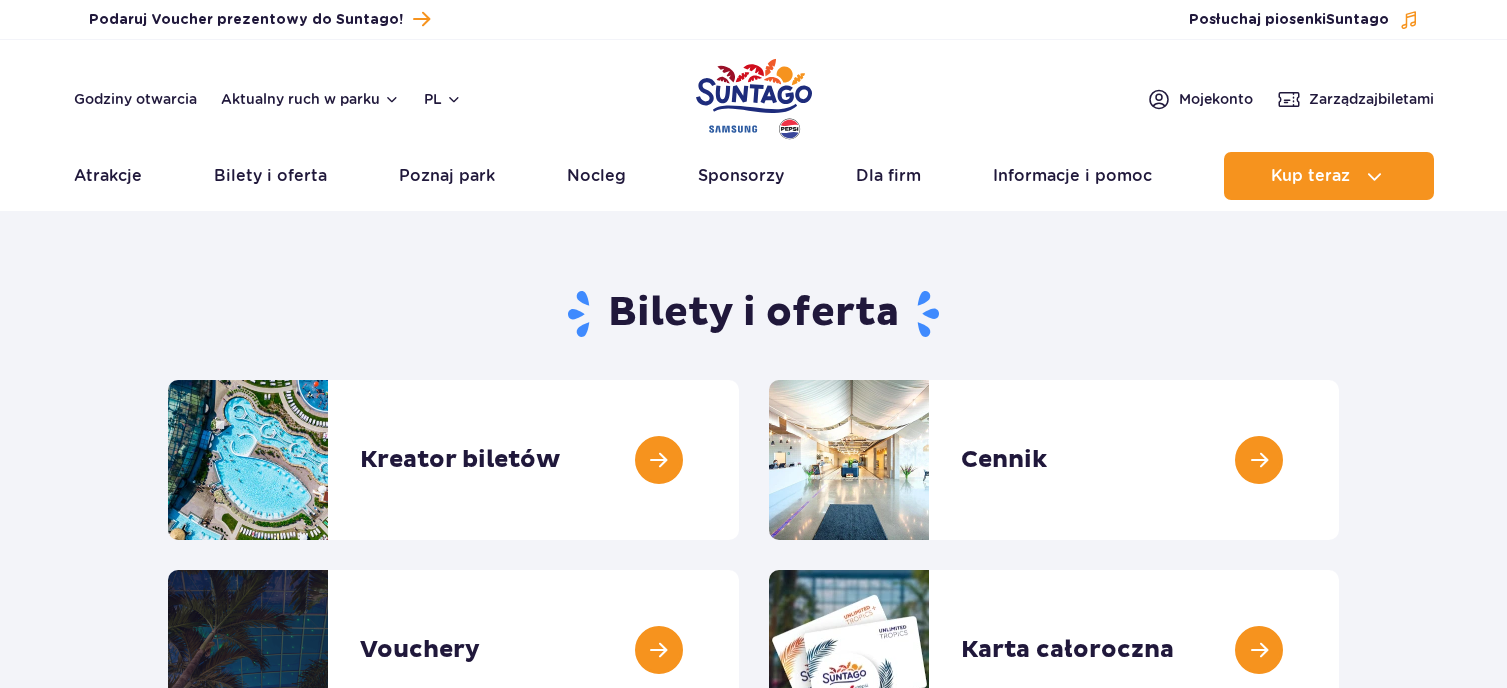 scroll, scrollTop: 0, scrollLeft: 0, axis: both 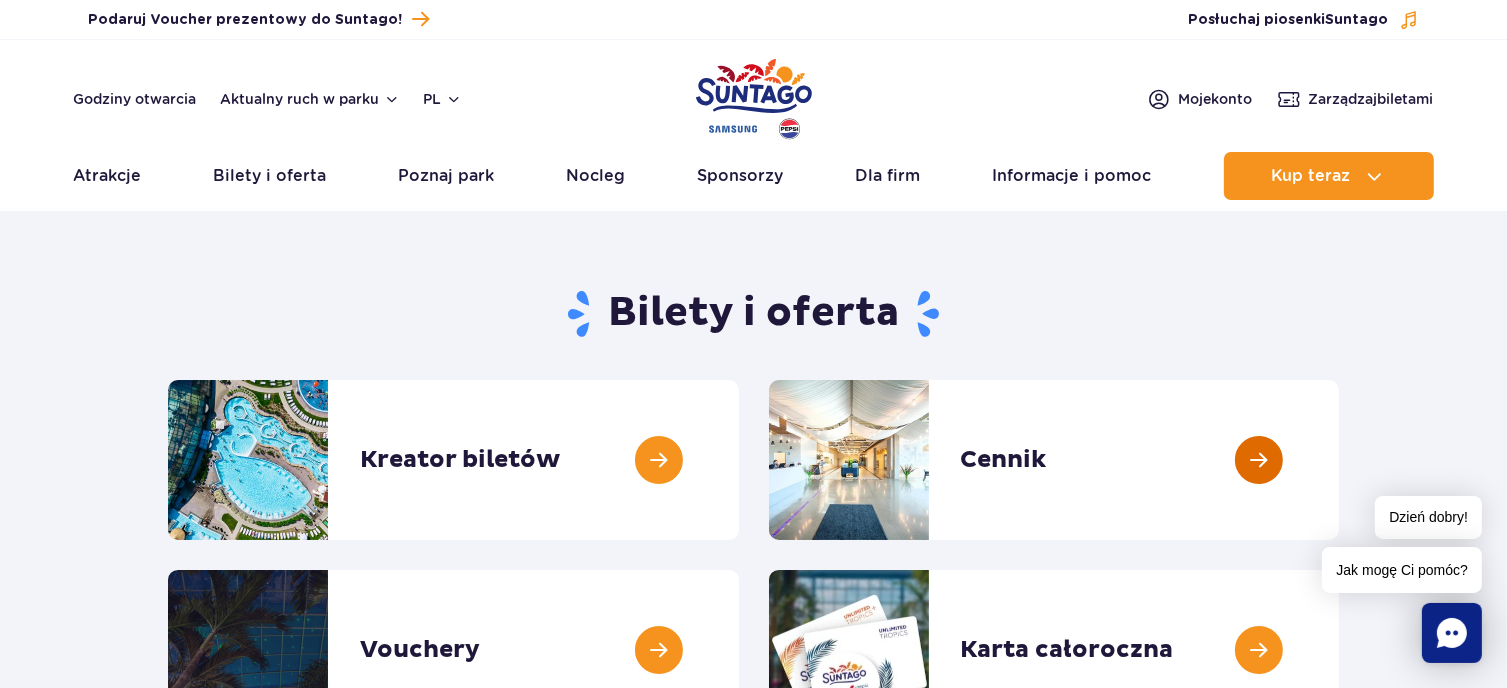 click at bounding box center (1339, 460) 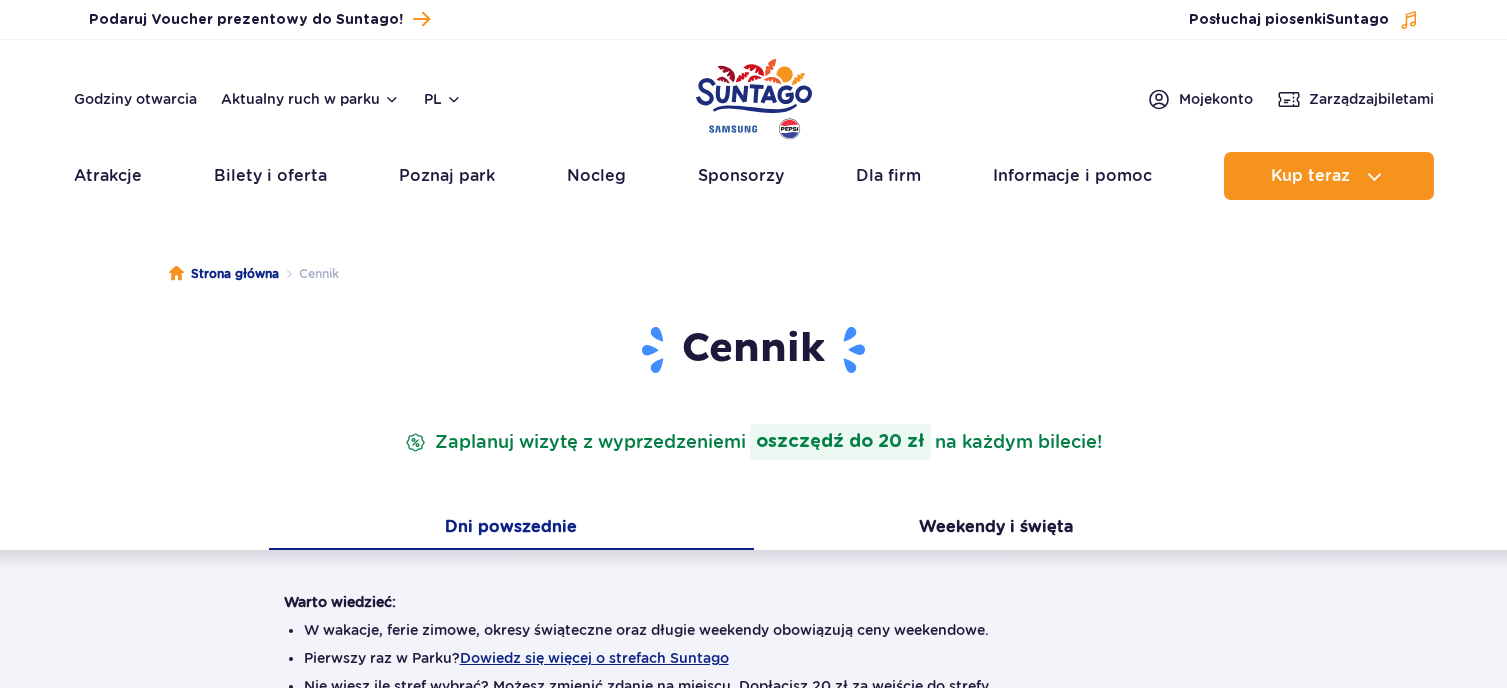 scroll, scrollTop: 0, scrollLeft: 0, axis: both 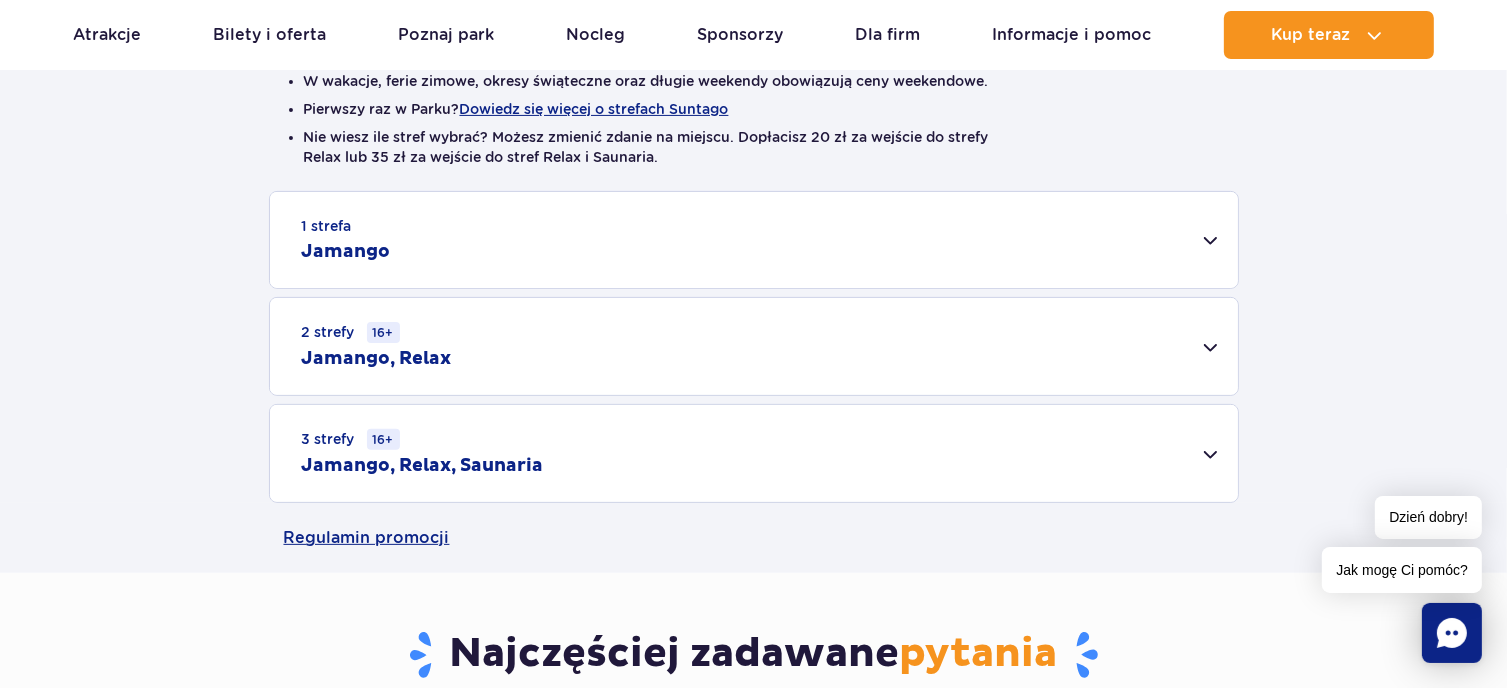 click on "2 strefy  16+
Jamango, Relax" at bounding box center [754, 346] 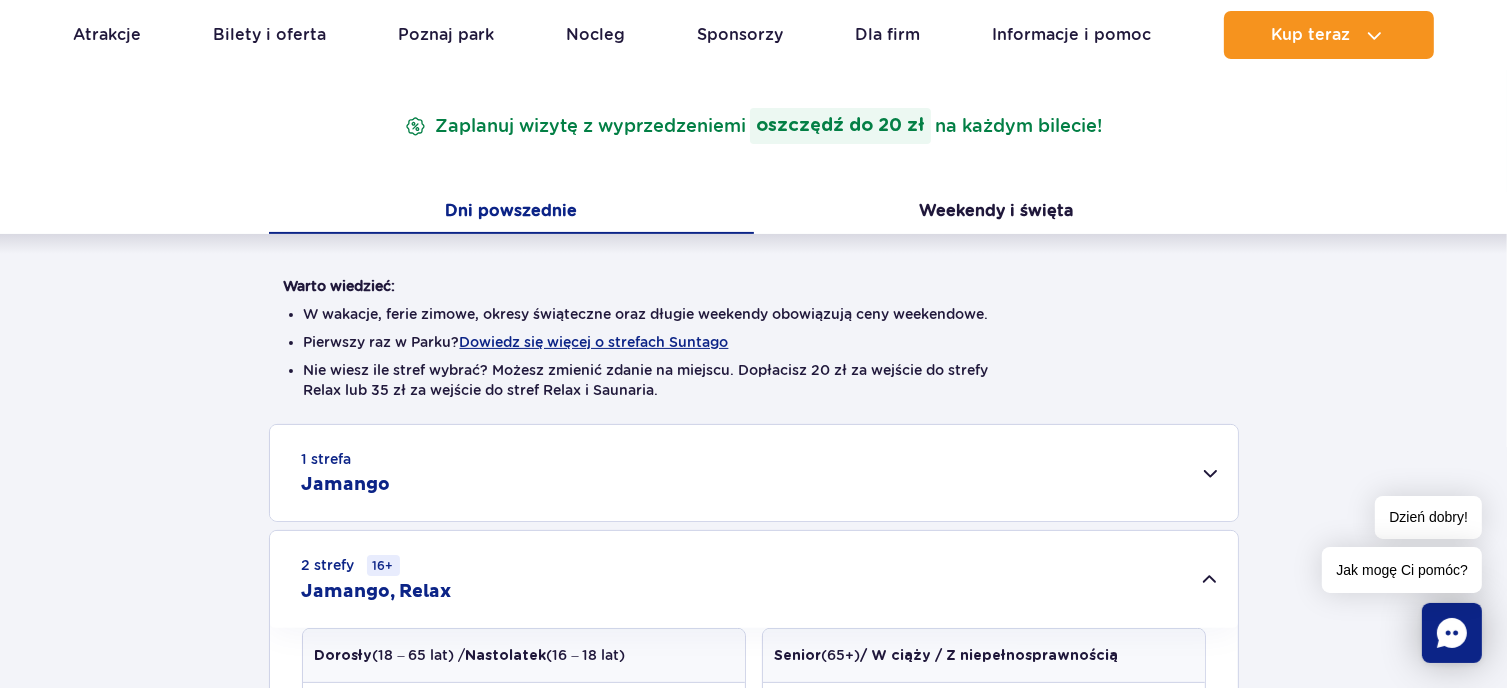 scroll, scrollTop: 416, scrollLeft: 0, axis: vertical 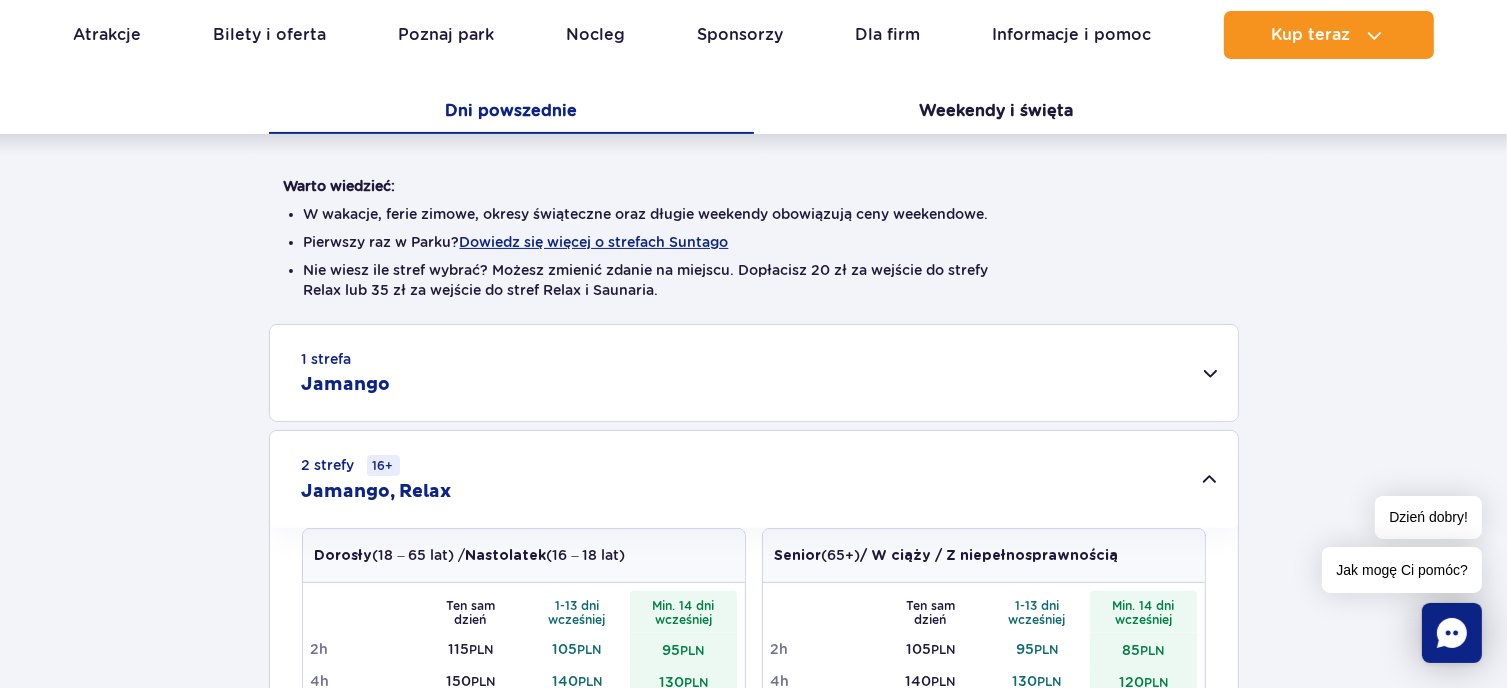 click on "1 strefa
Jamango" at bounding box center [754, 373] 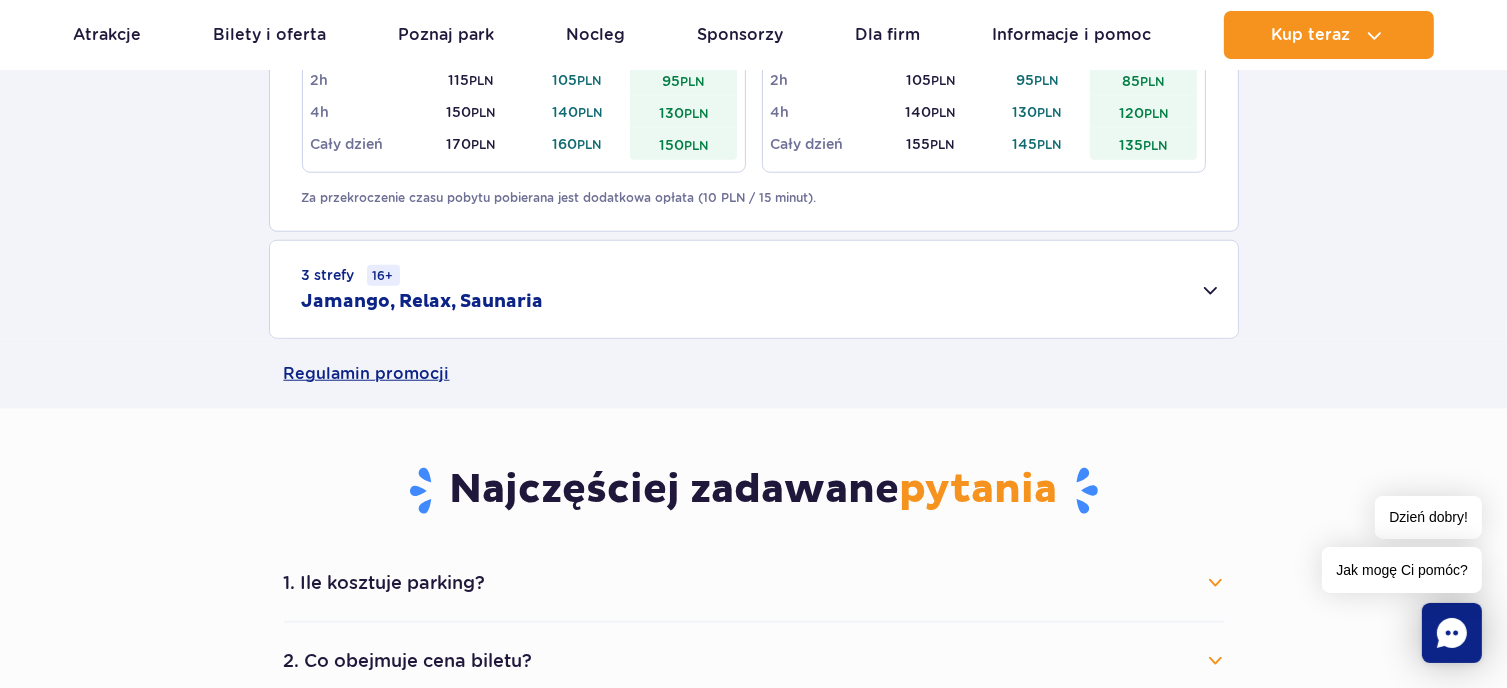 scroll, scrollTop: 1800, scrollLeft: 0, axis: vertical 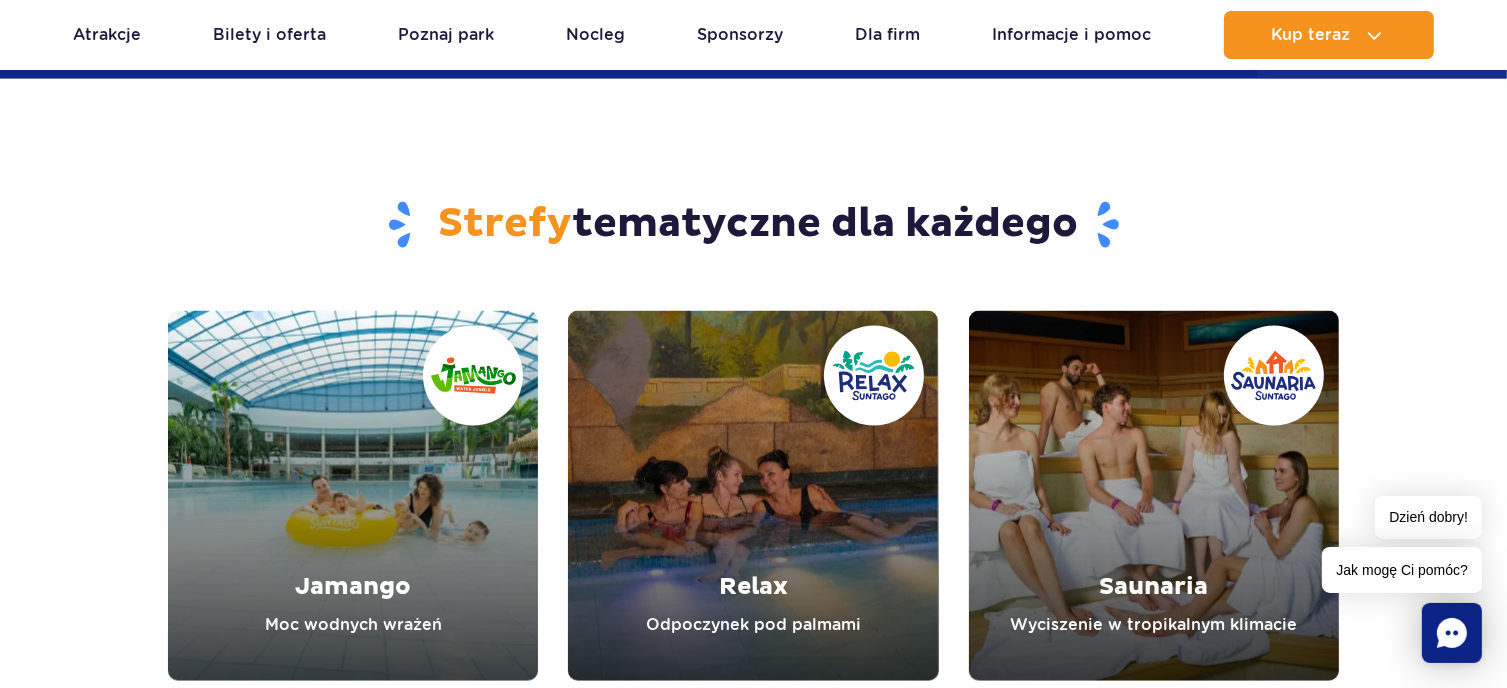 click at bounding box center [753, 496] 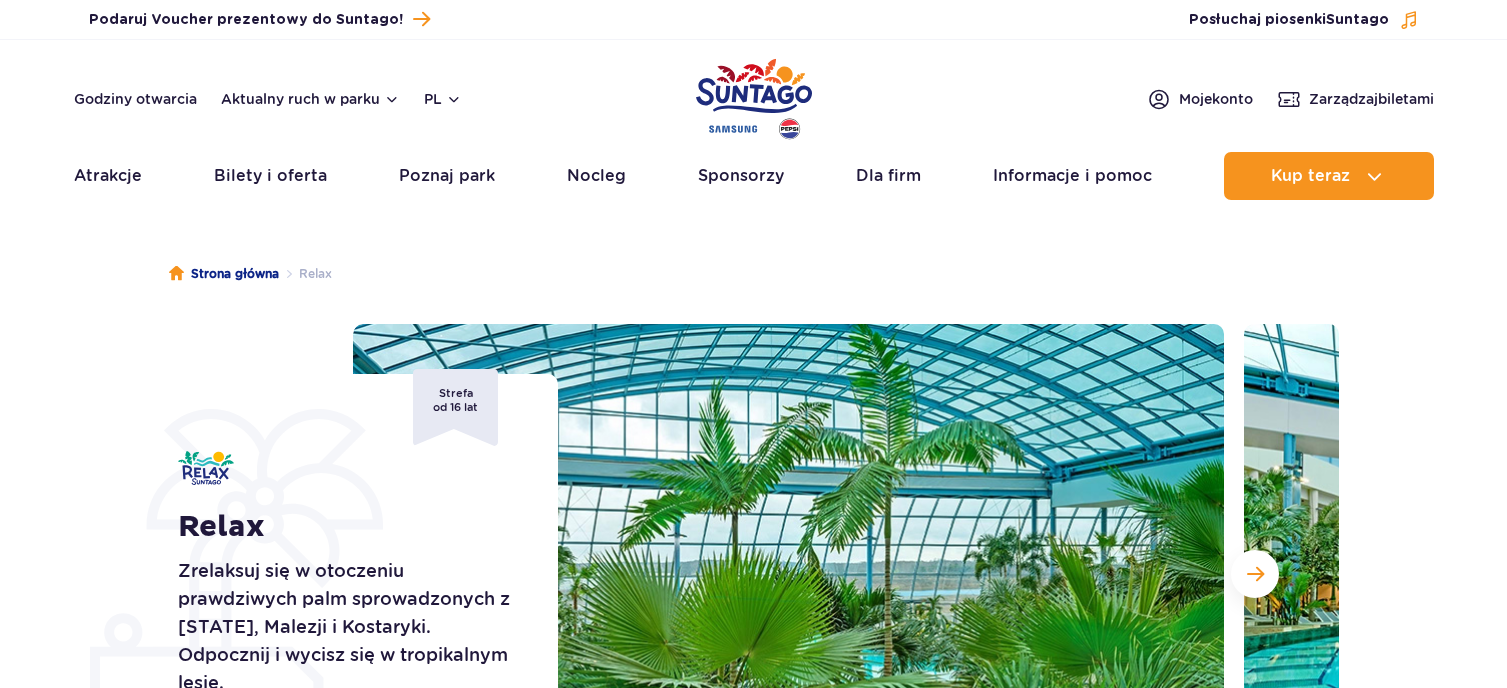 scroll, scrollTop: 0, scrollLeft: 0, axis: both 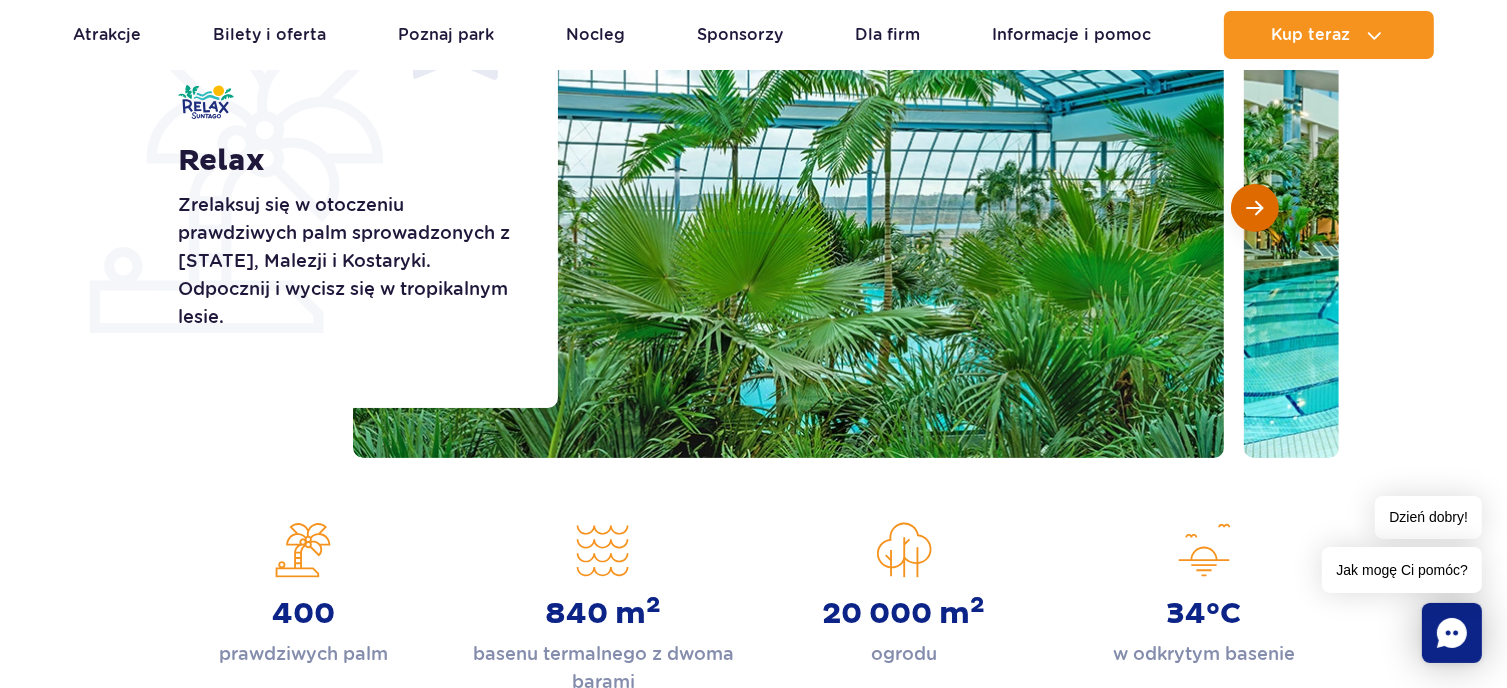 click at bounding box center [1255, 208] 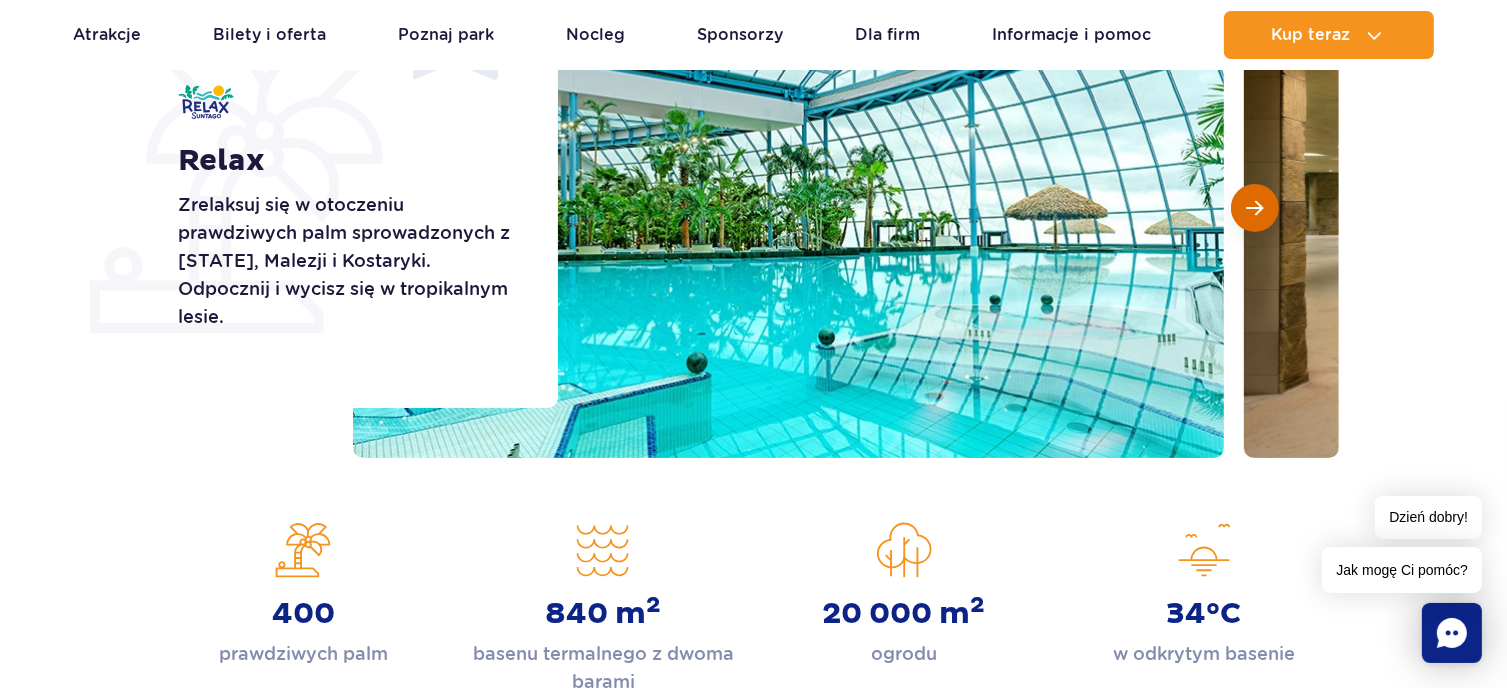 click at bounding box center [1255, 208] 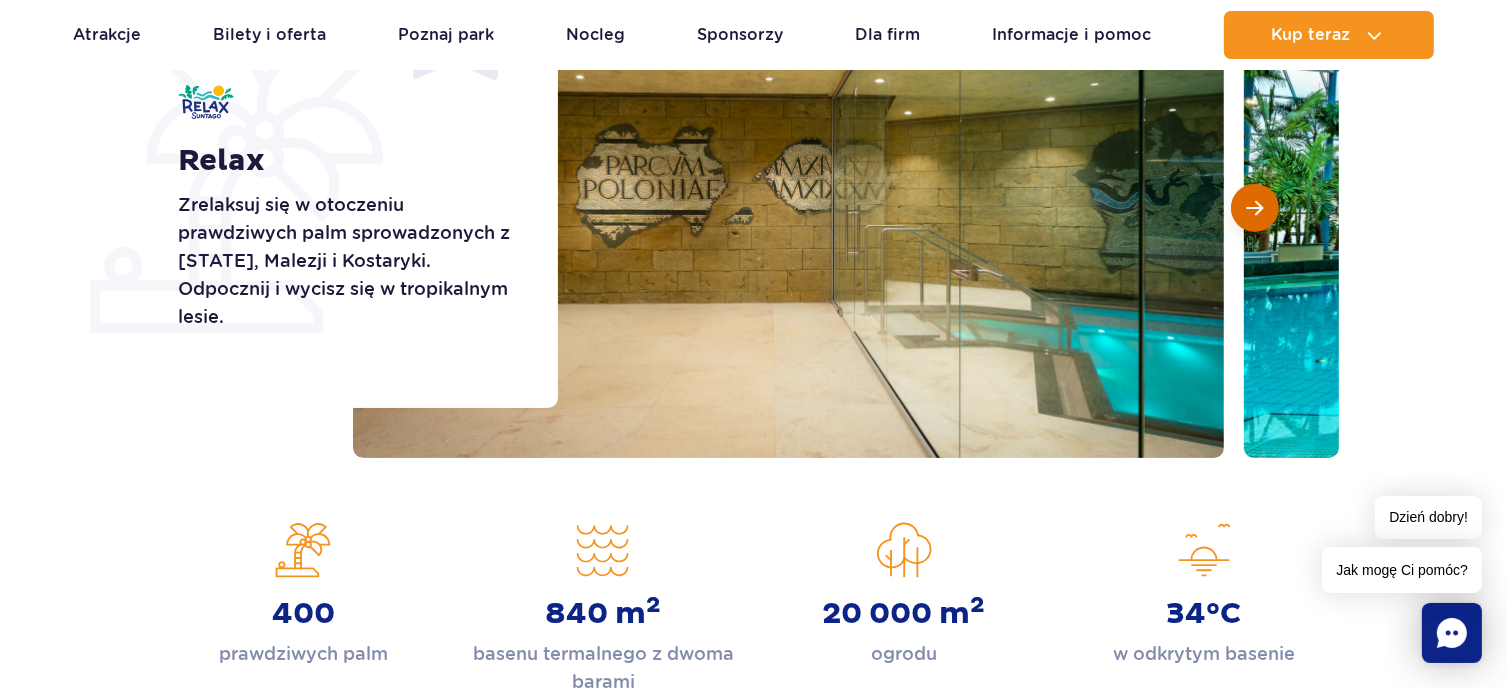 click at bounding box center [1255, 208] 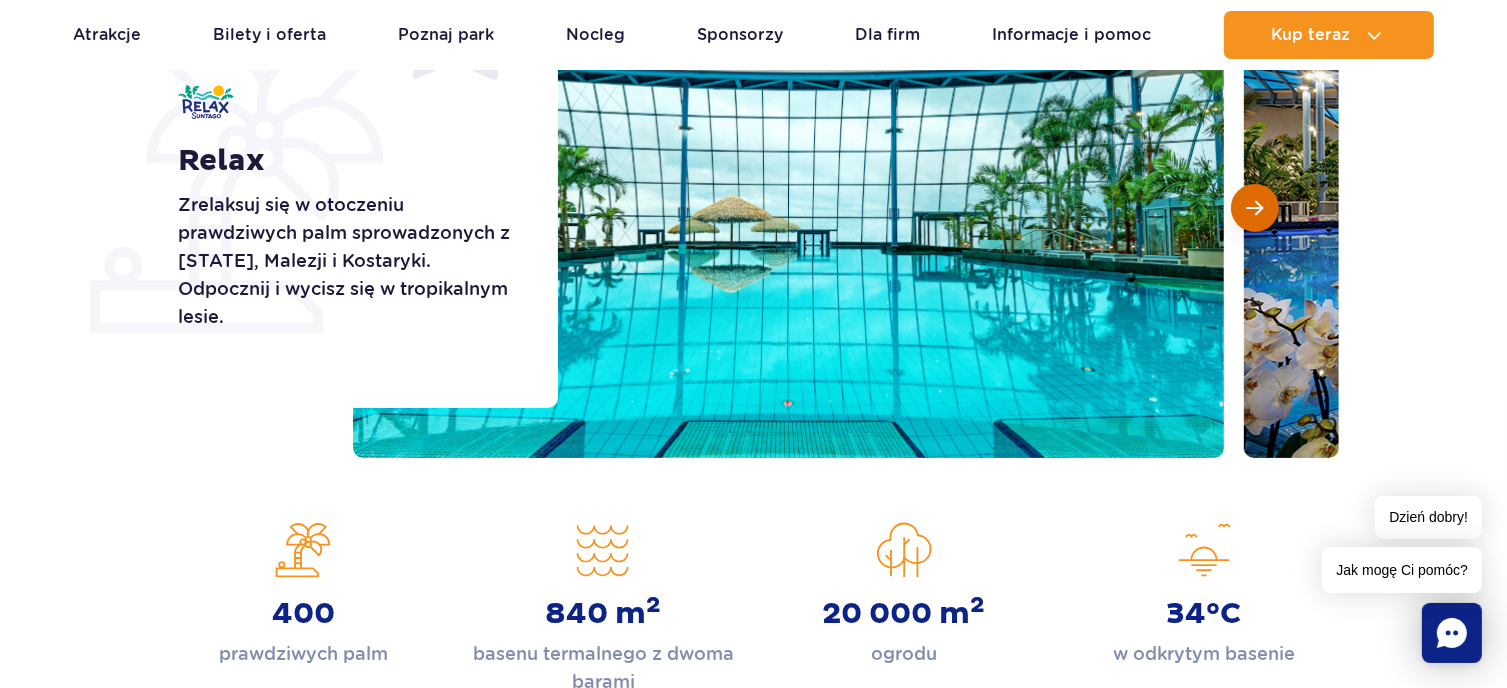click at bounding box center (1255, 208) 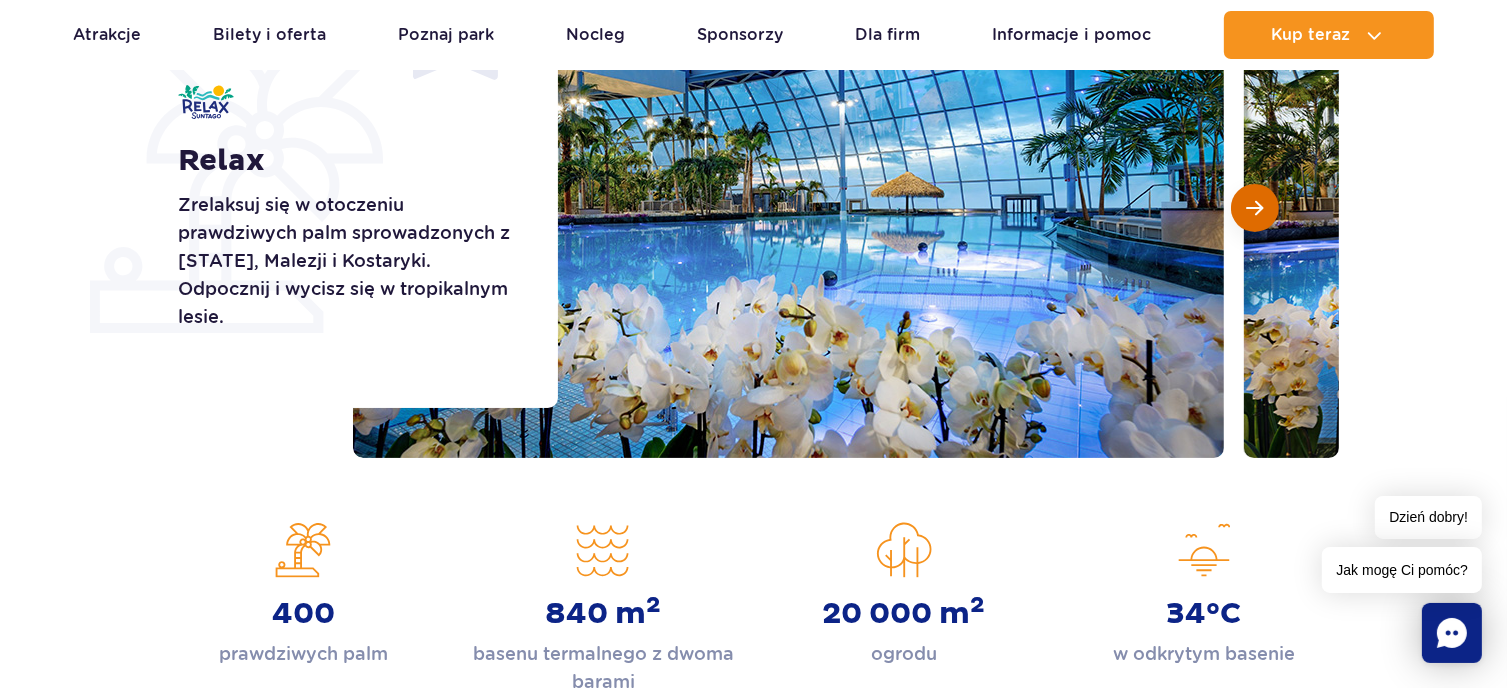 click at bounding box center (1255, 208) 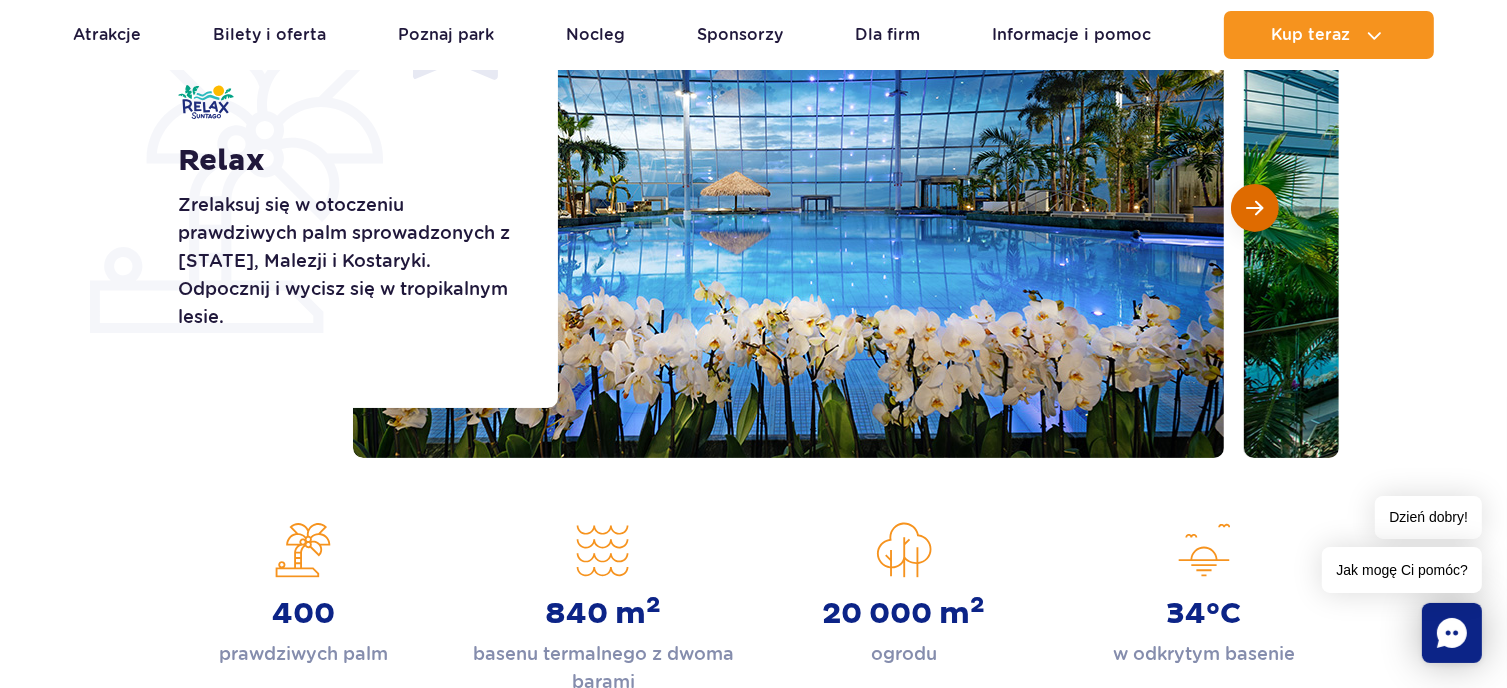 click at bounding box center (1255, 208) 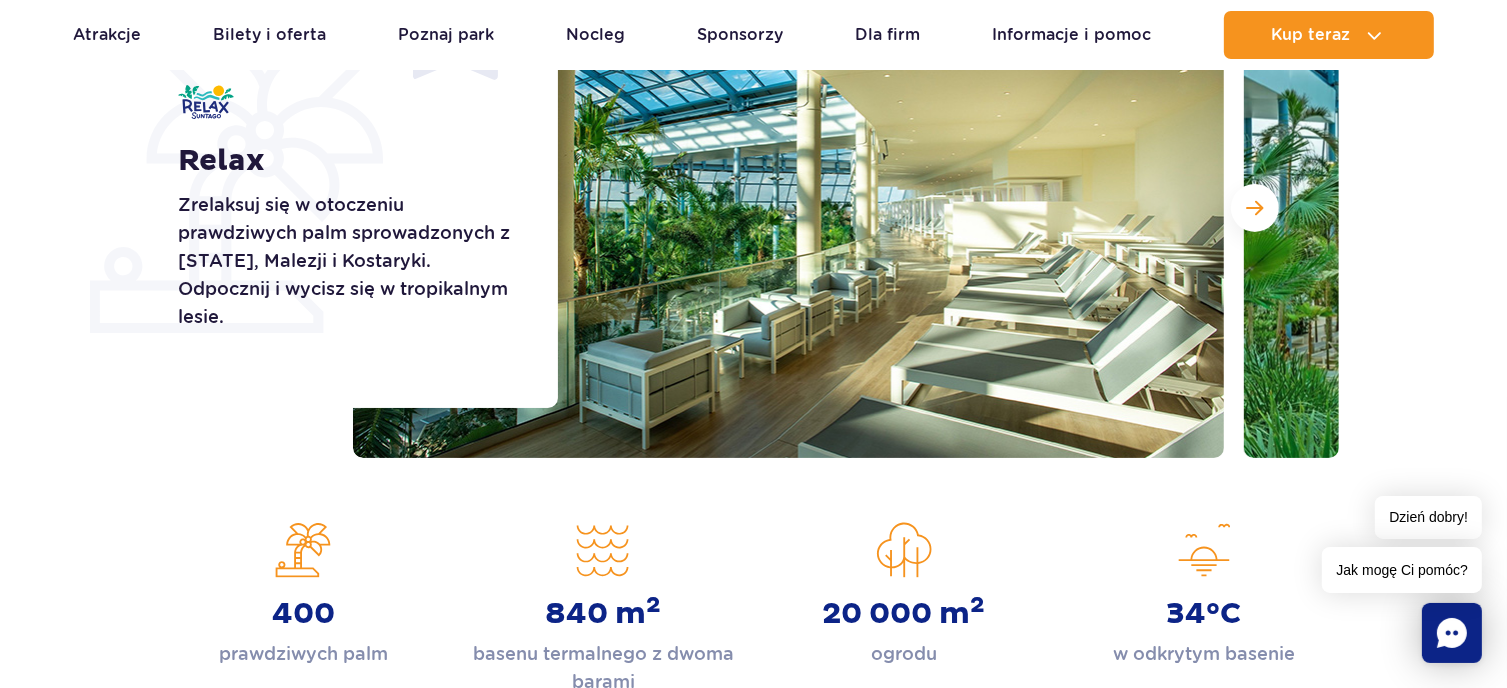 scroll, scrollTop: 333, scrollLeft: 0, axis: vertical 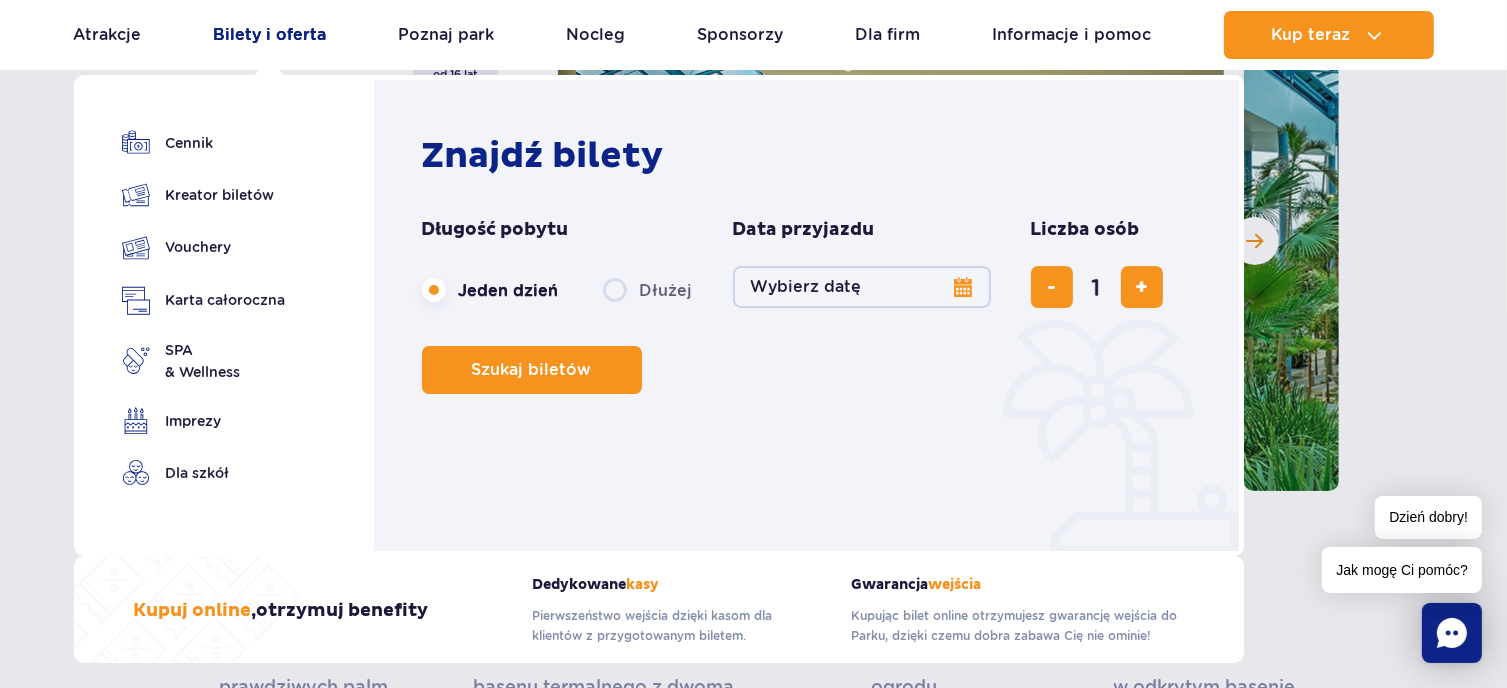 click on "Bilety i oferta" at bounding box center [270, 35] 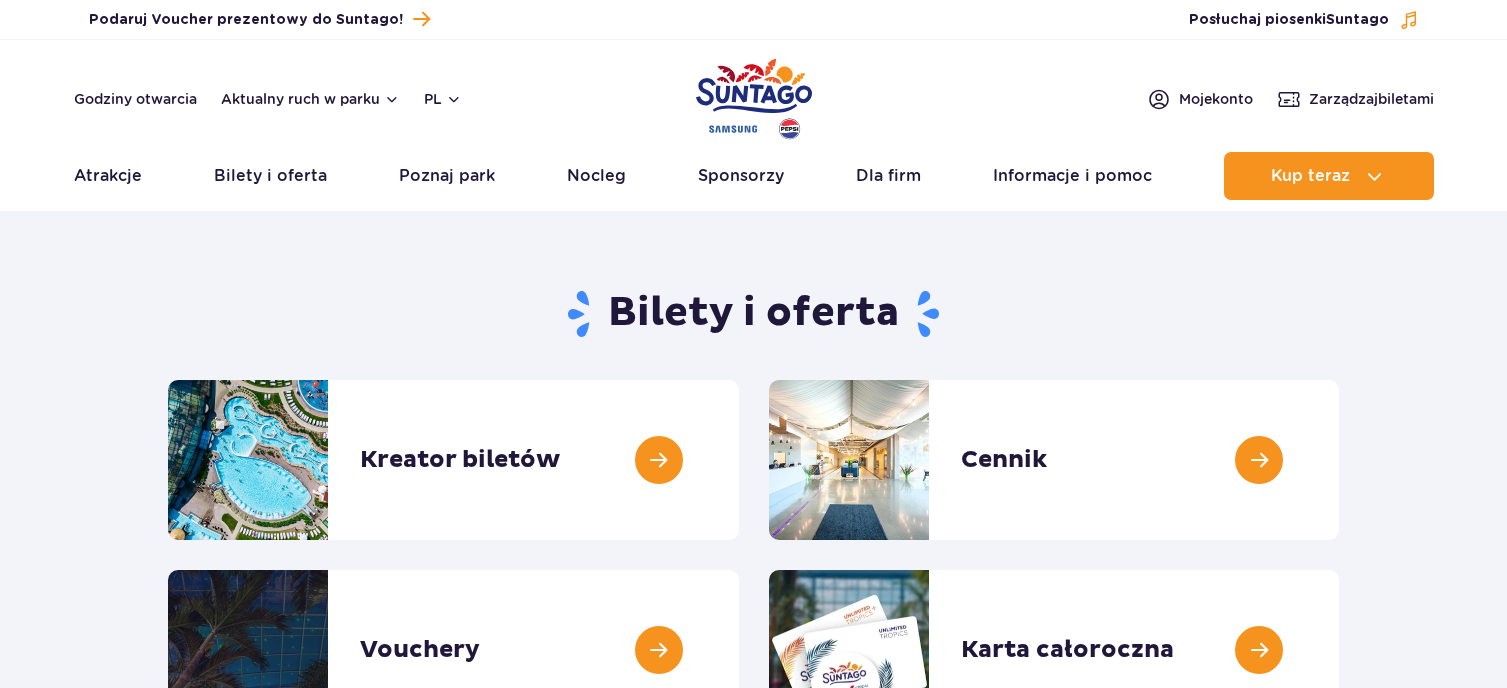 scroll, scrollTop: 0, scrollLeft: 0, axis: both 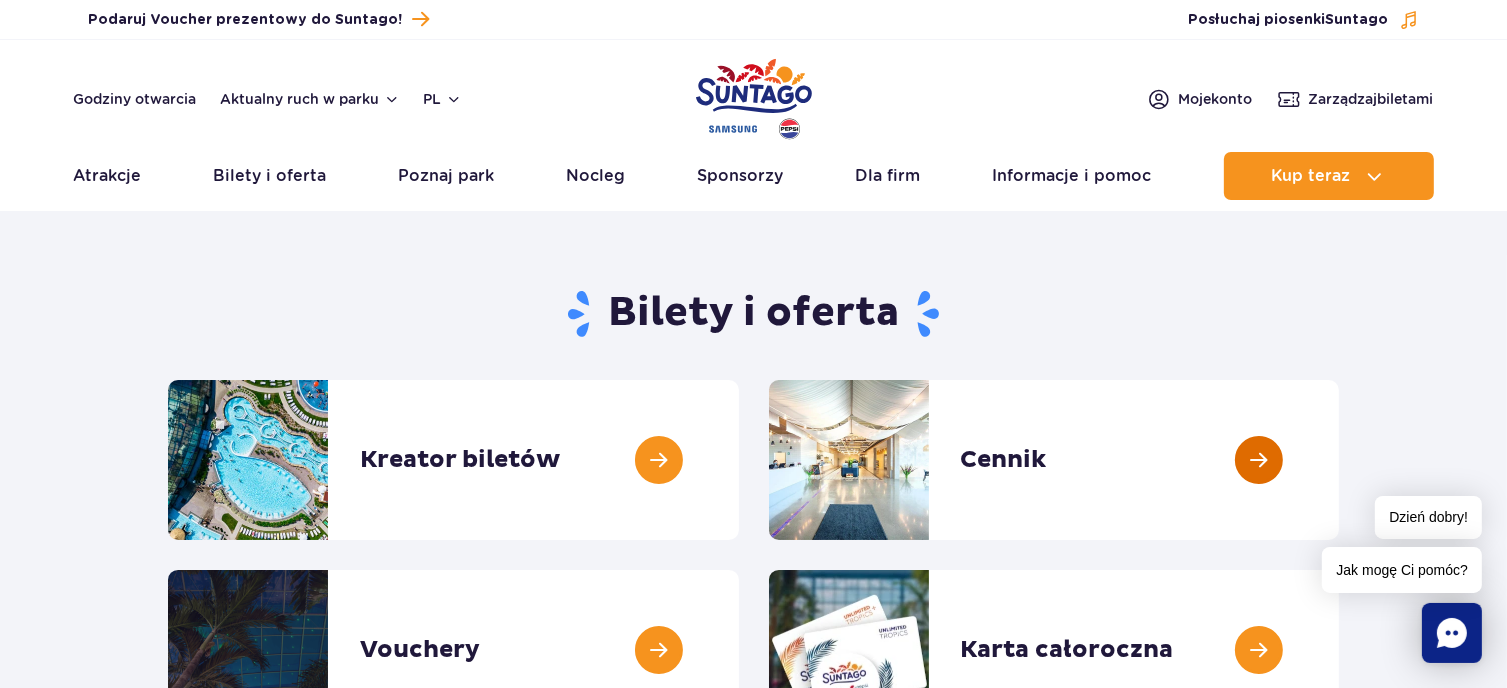 click at bounding box center (1339, 460) 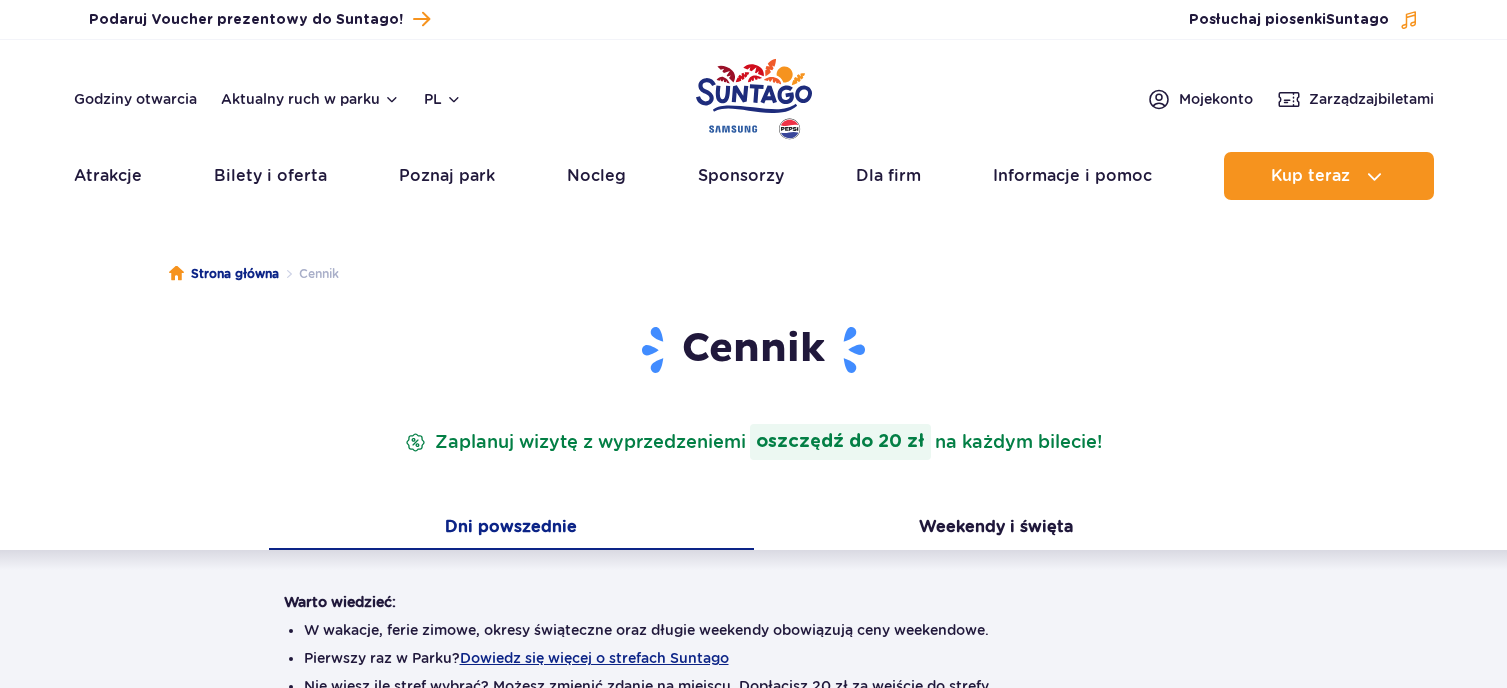 scroll, scrollTop: 0, scrollLeft: 0, axis: both 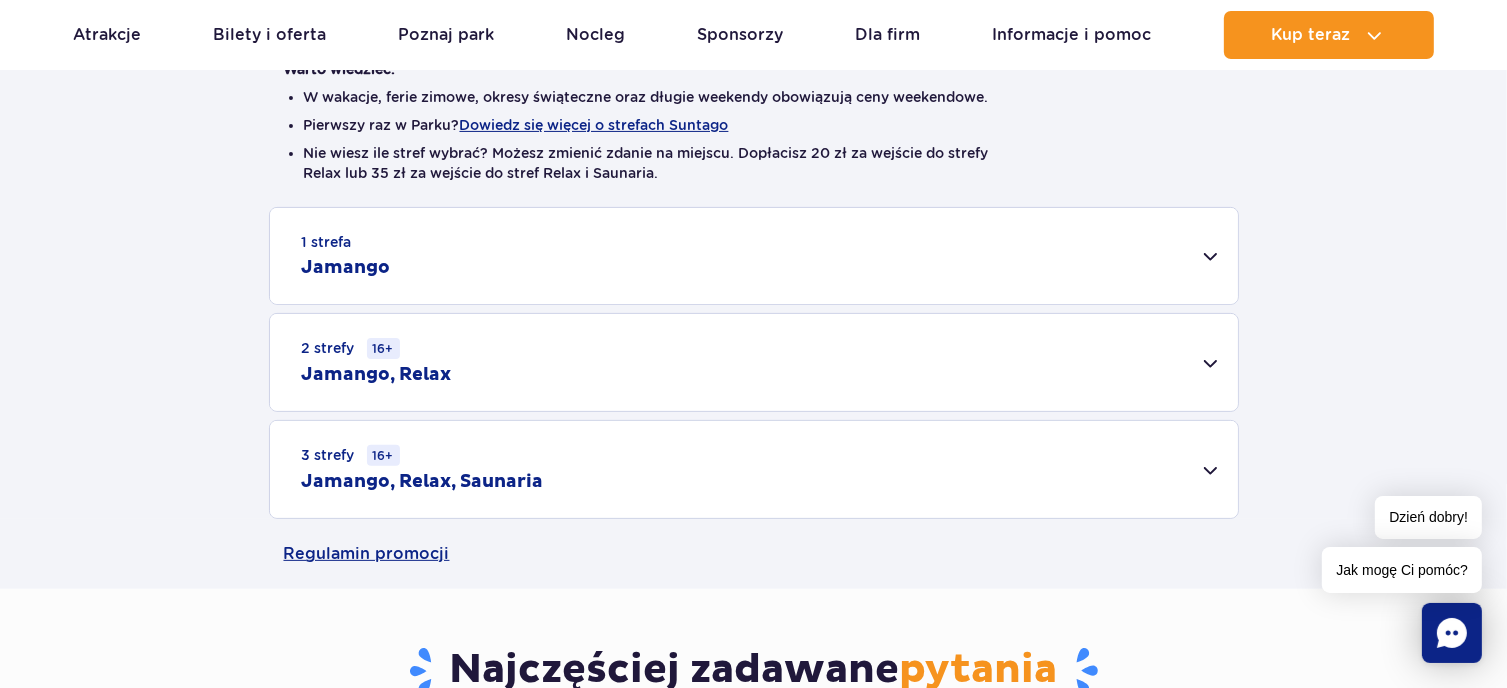 click on "3 strefy  16+
Jamango, Relax, Saunaria" at bounding box center (754, 469) 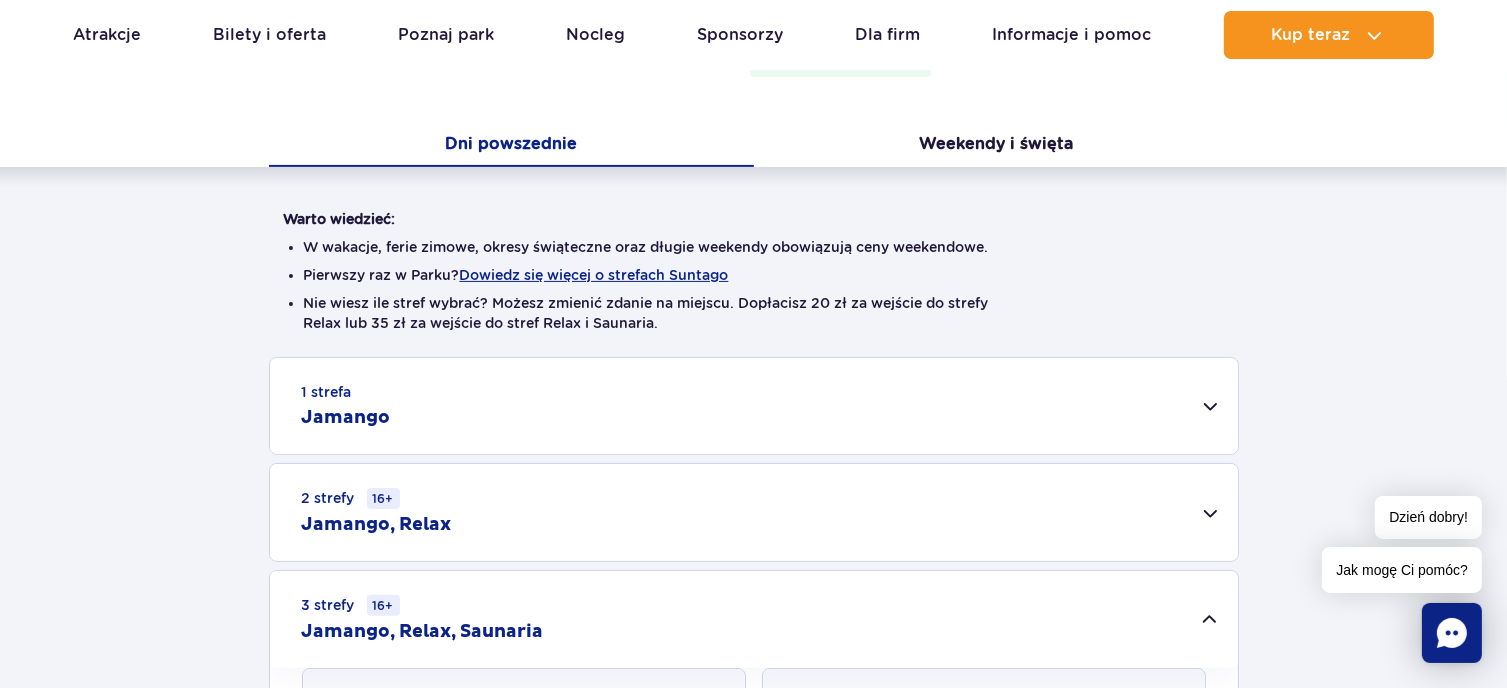 scroll, scrollTop: 333, scrollLeft: 0, axis: vertical 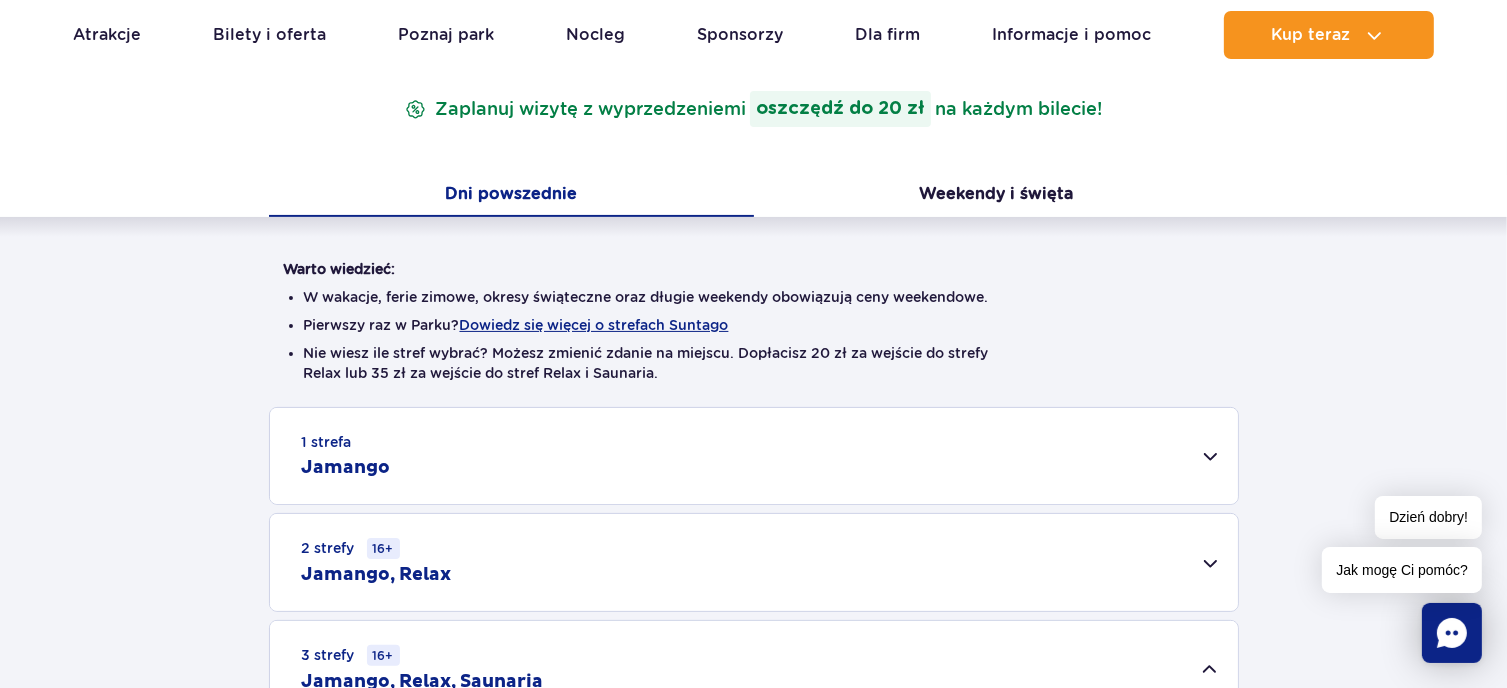 click on "2 strefy  16+
Jamango, Relax" at bounding box center [754, 562] 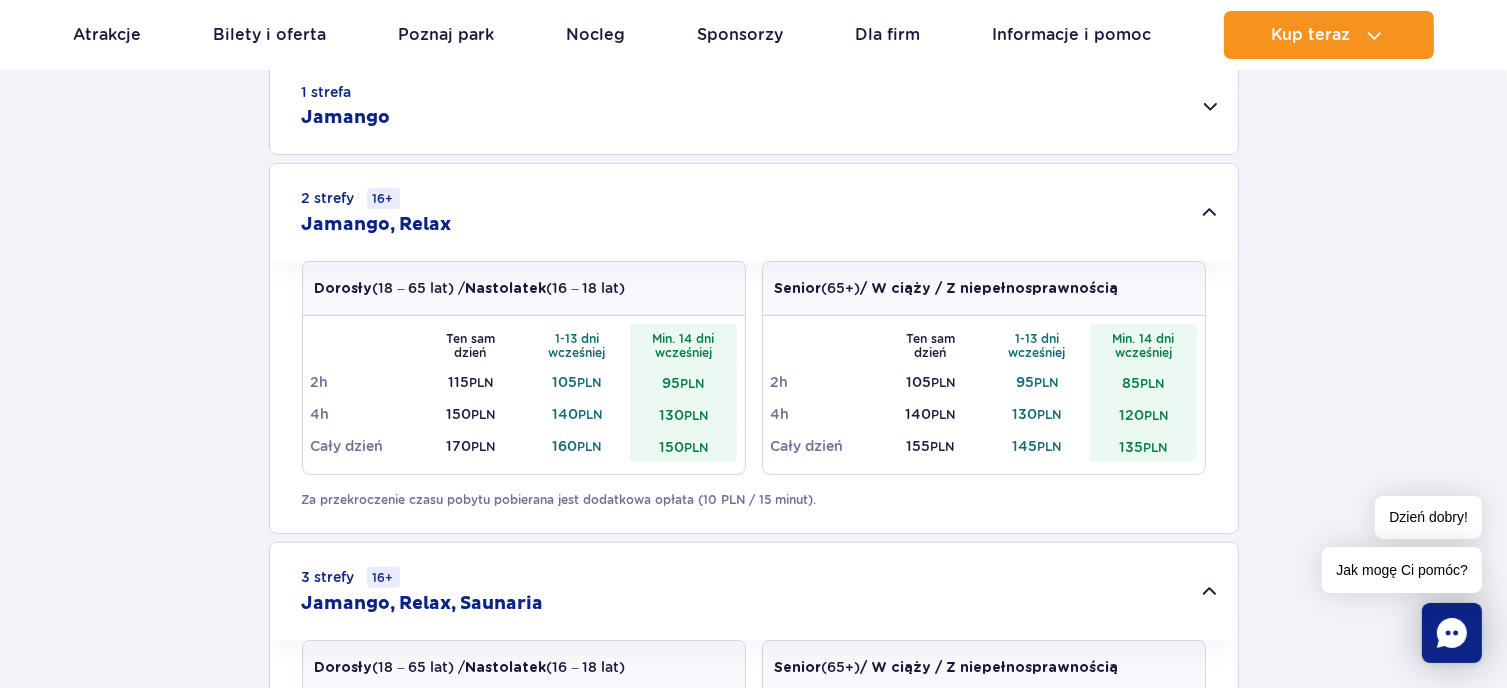 scroll, scrollTop: 700, scrollLeft: 0, axis: vertical 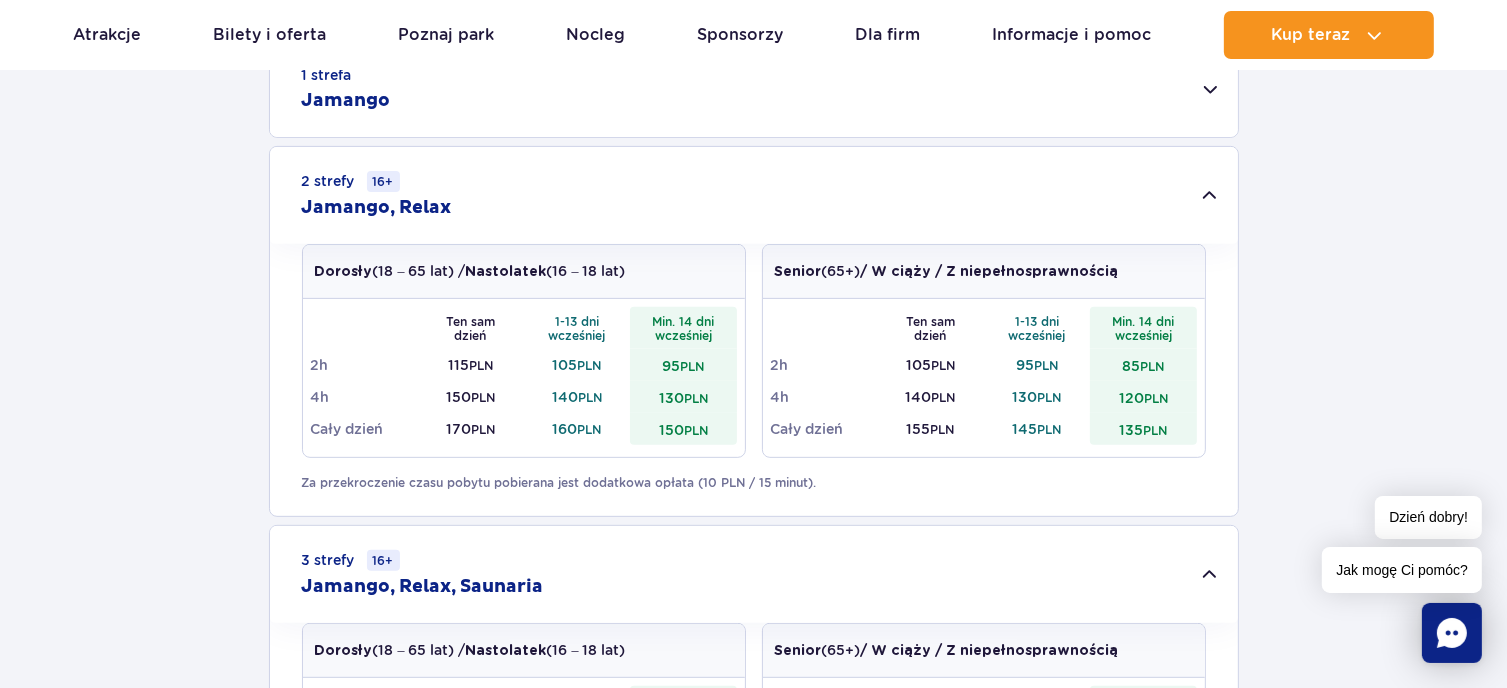 click on "1 strefa
Jamango
Dorosły  (18 – 65 lat) /  Nastolatek  (16 – 18 lat)
Ten sam dzień
1-13 dni wcześniej
Min. 14 dni wcześniej
2h 95  PLN 85  PLN 75  PLN
4h 130  PLN 120  PLN 110  PLN
Cały dzień 150  PLN 140  PLN 130  PLN
Dziecko do 16 lat  (powyżej 120 cm)
Ten sam dzień
1-13 dni wcześniej
Min. 14 dni wcześniej
2h 80  PLN 70  PLN 60  PLN
4h 115  PLN 105  PLN 95  PLN
Cały dzień 130  PLN PLN" at bounding box center (753, 468) 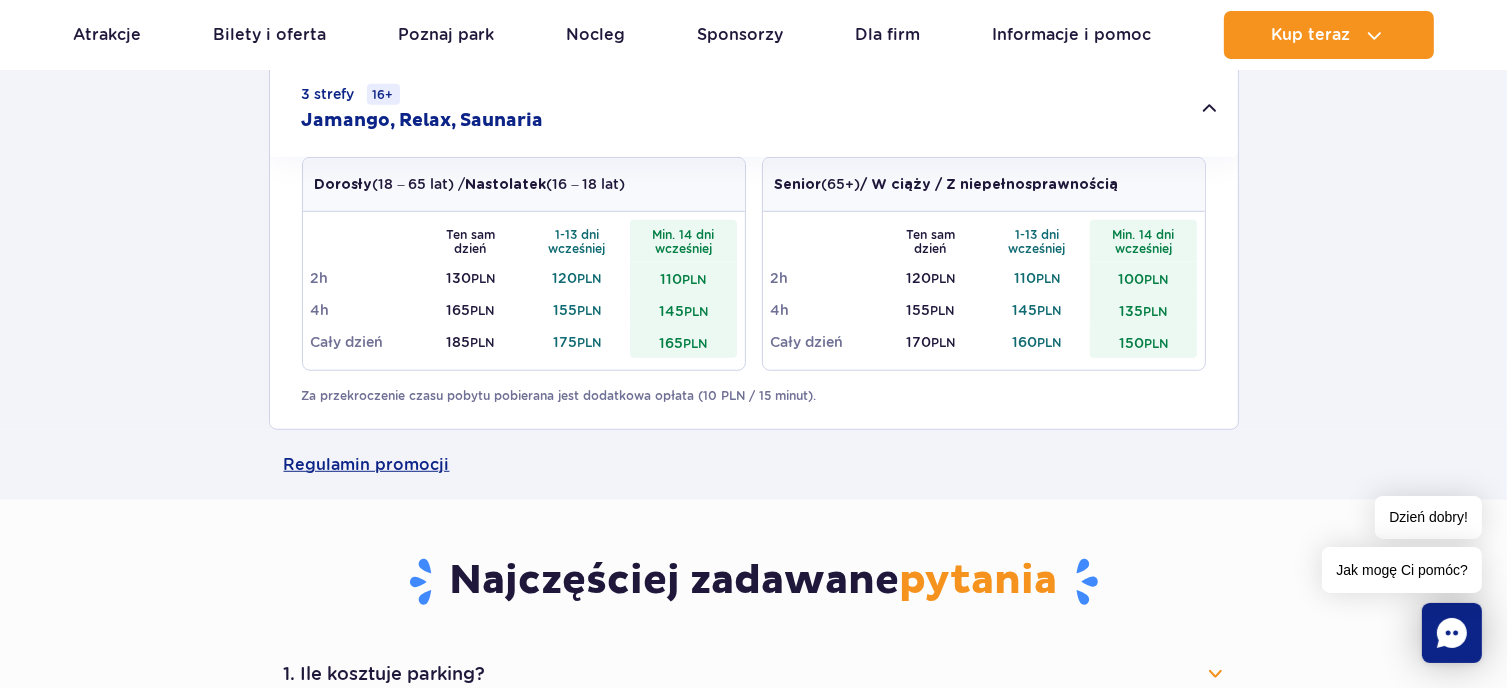 scroll, scrollTop: 0, scrollLeft: 0, axis: both 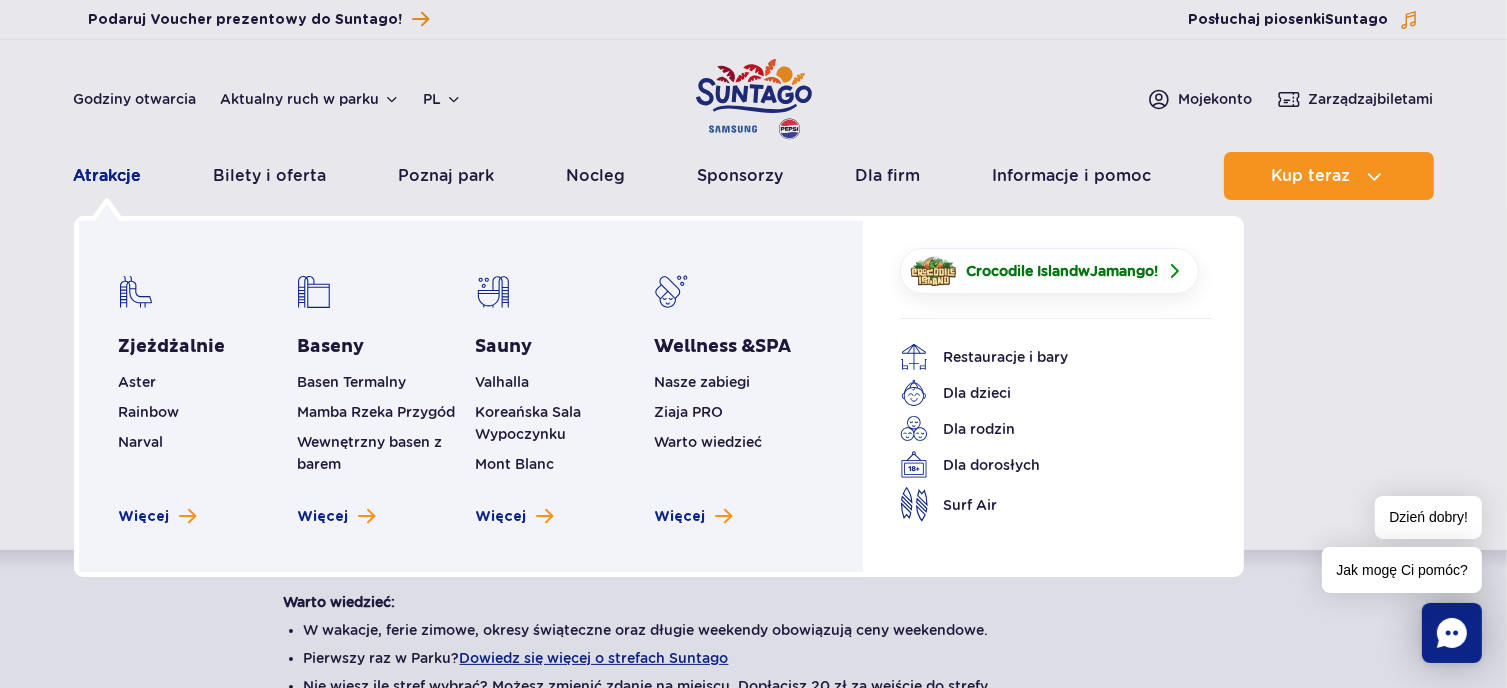 click on "Atrakcje" at bounding box center [108, 176] 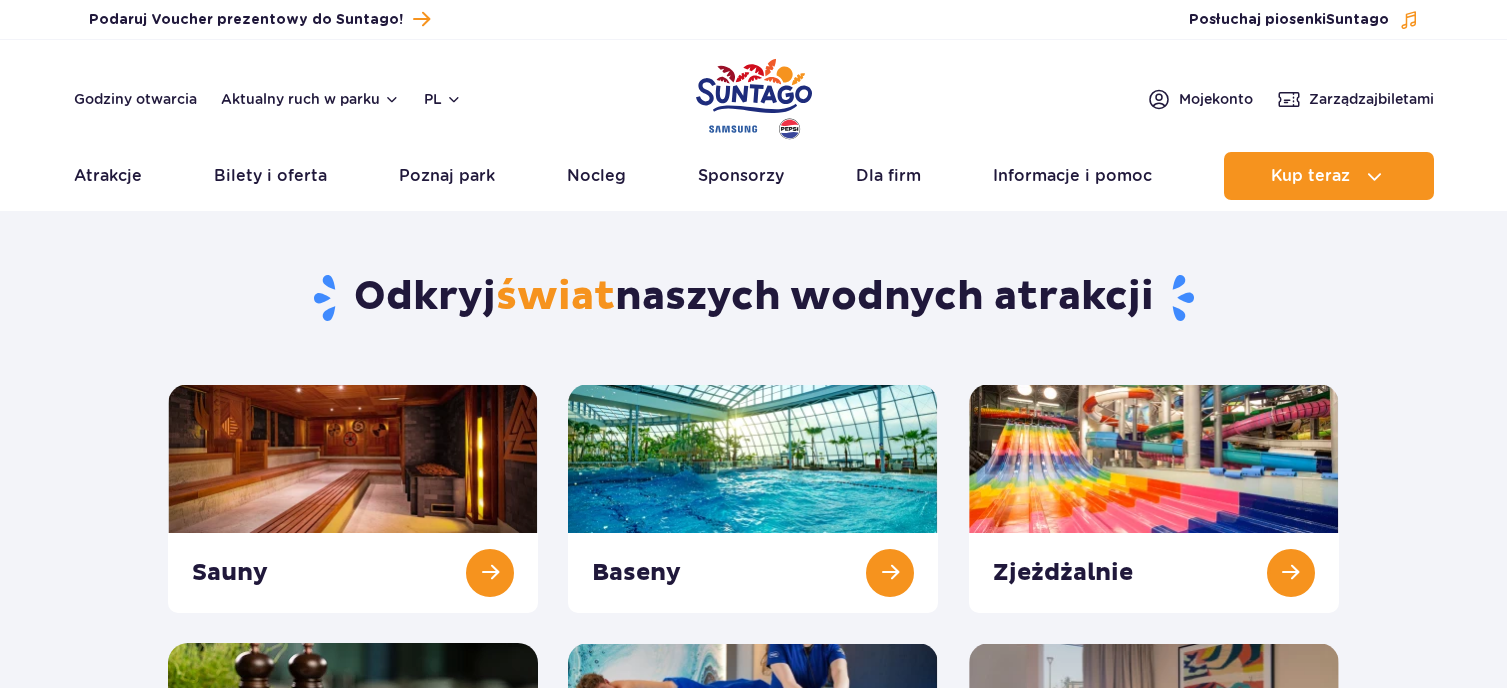 scroll, scrollTop: 0, scrollLeft: 0, axis: both 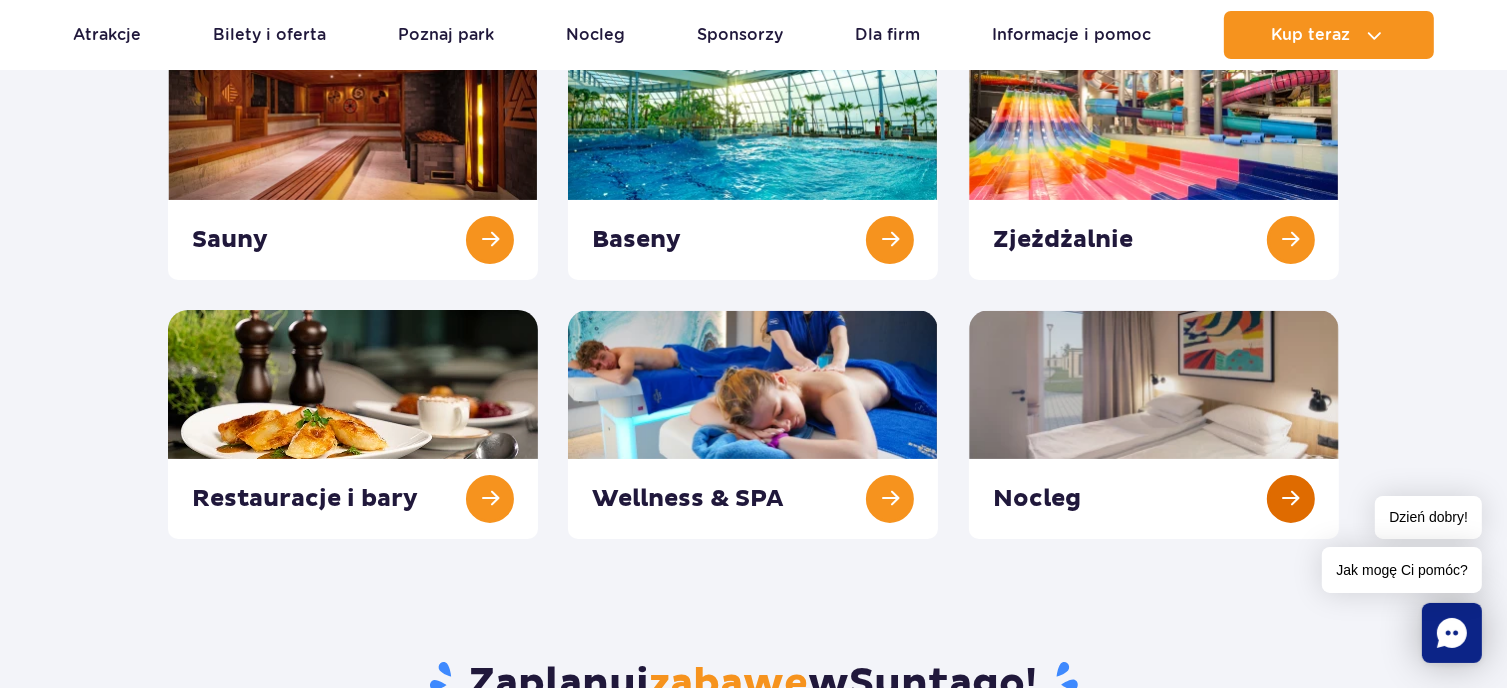 click at bounding box center [1154, 424] 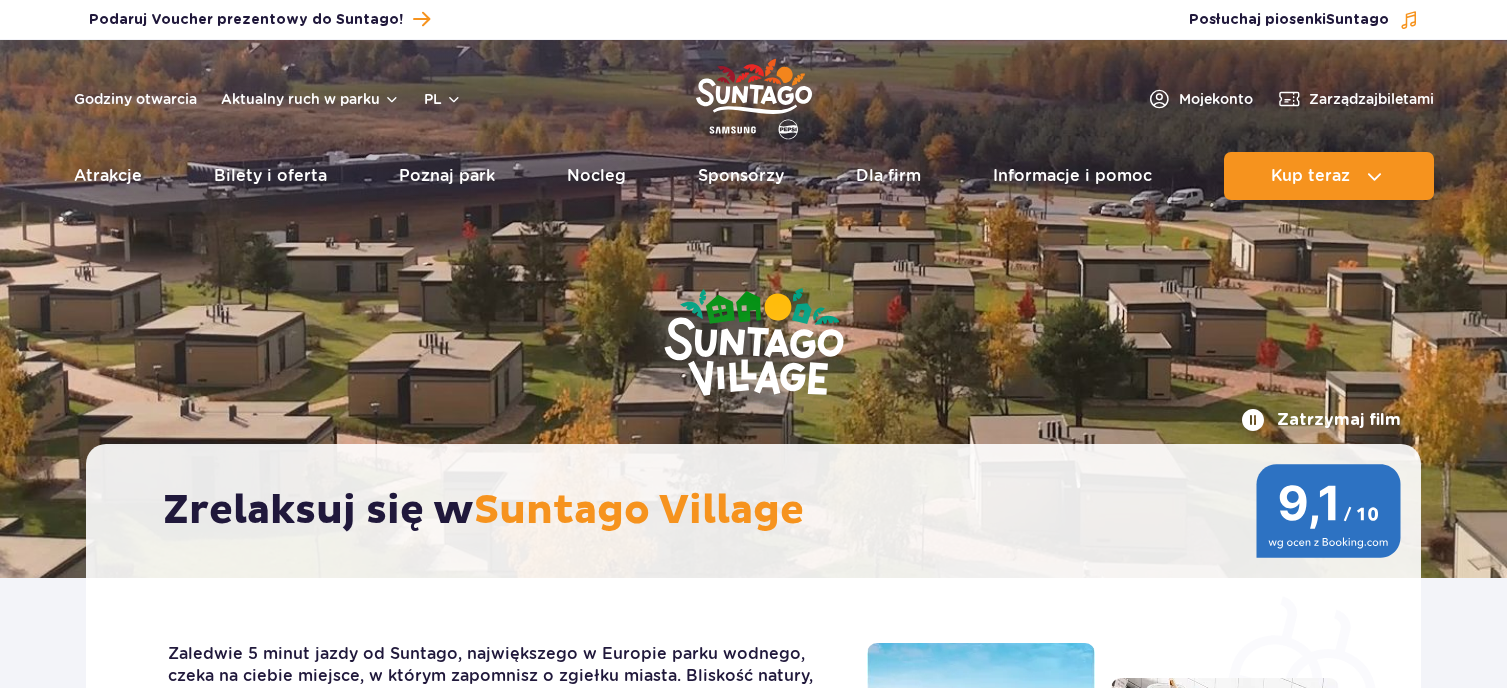 scroll, scrollTop: 0, scrollLeft: 0, axis: both 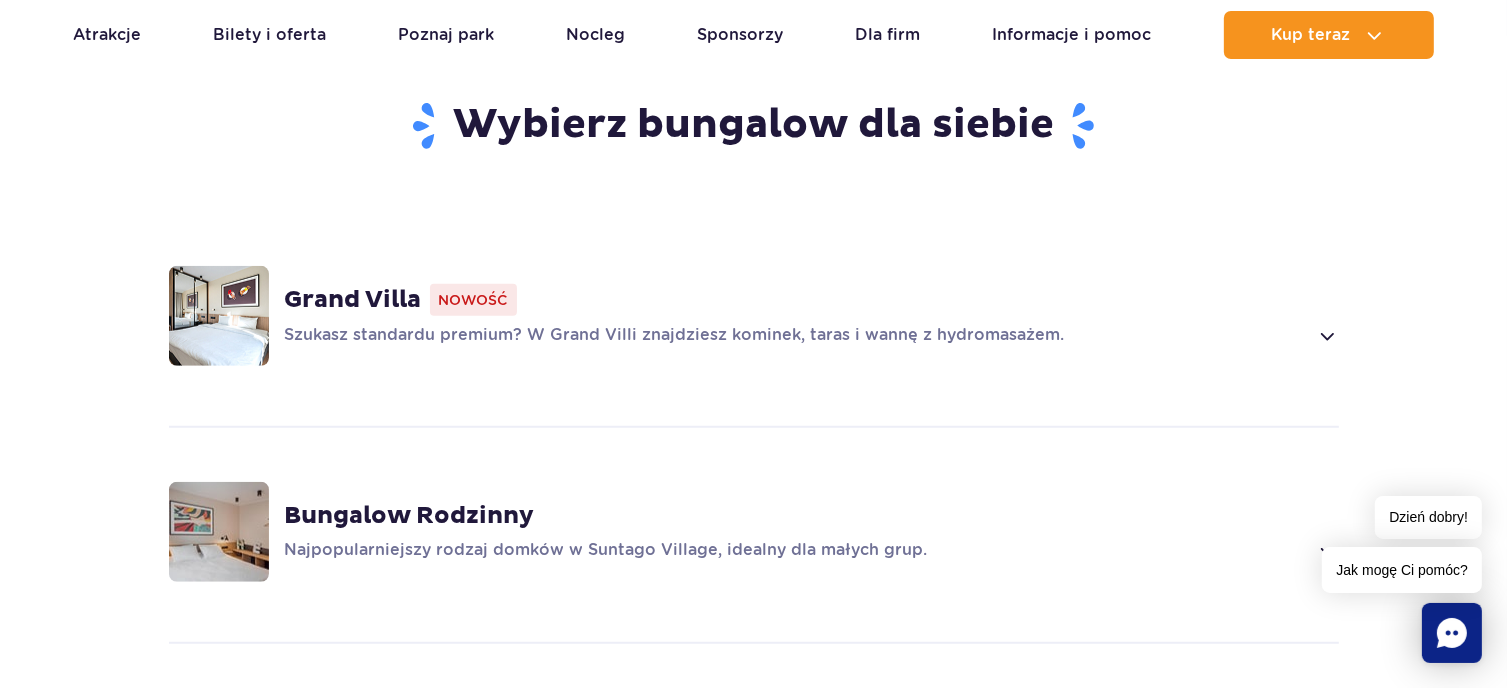 click on "Grand Villa" at bounding box center [353, 300] 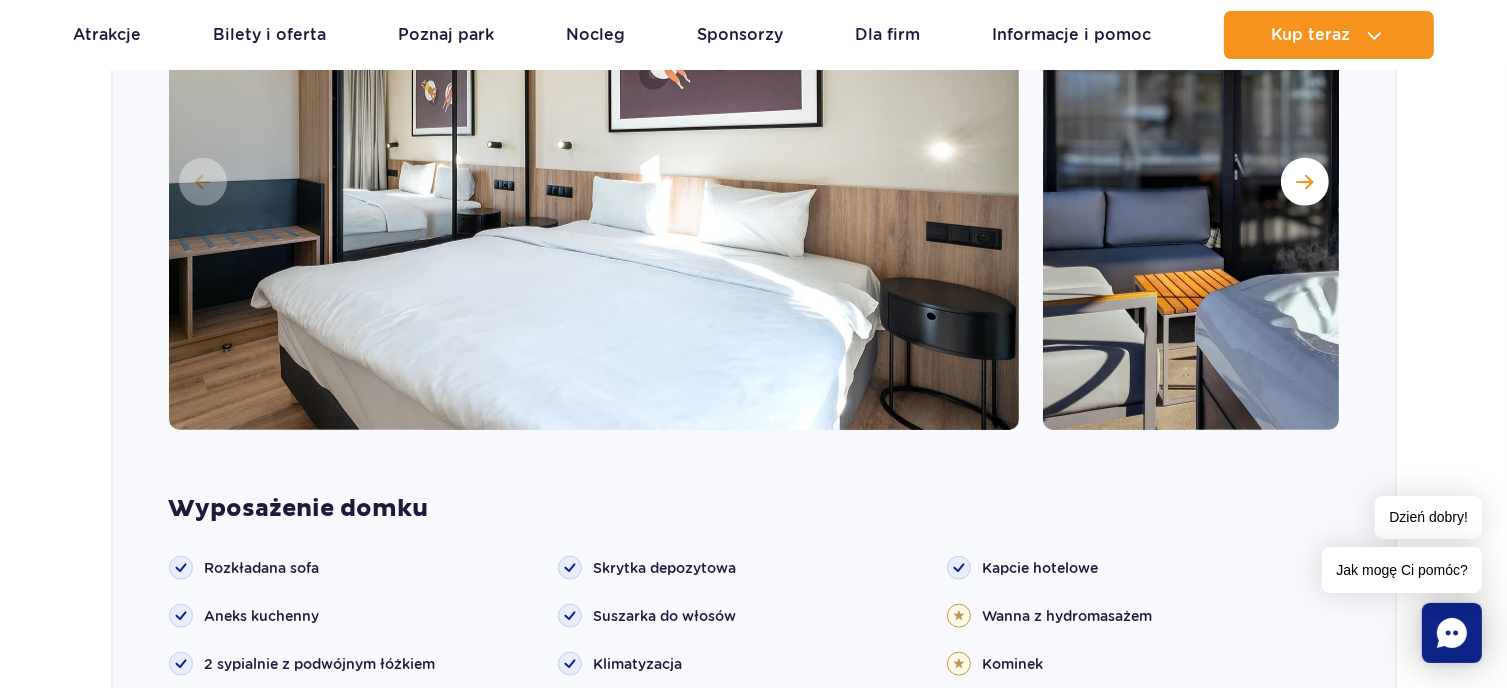 scroll, scrollTop: 1584, scrollLeft: 0, axis: vertical 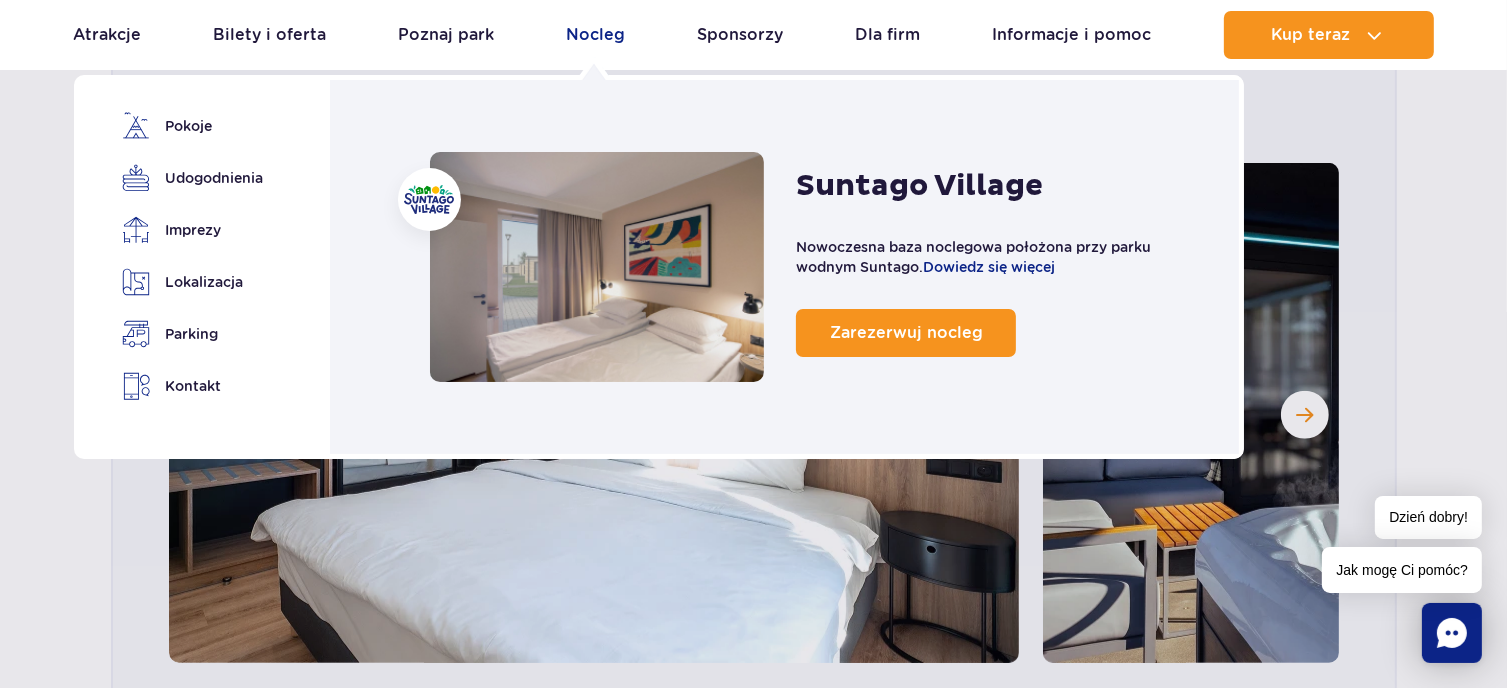 click on "Nocleg" at bounding box center (596, 35) 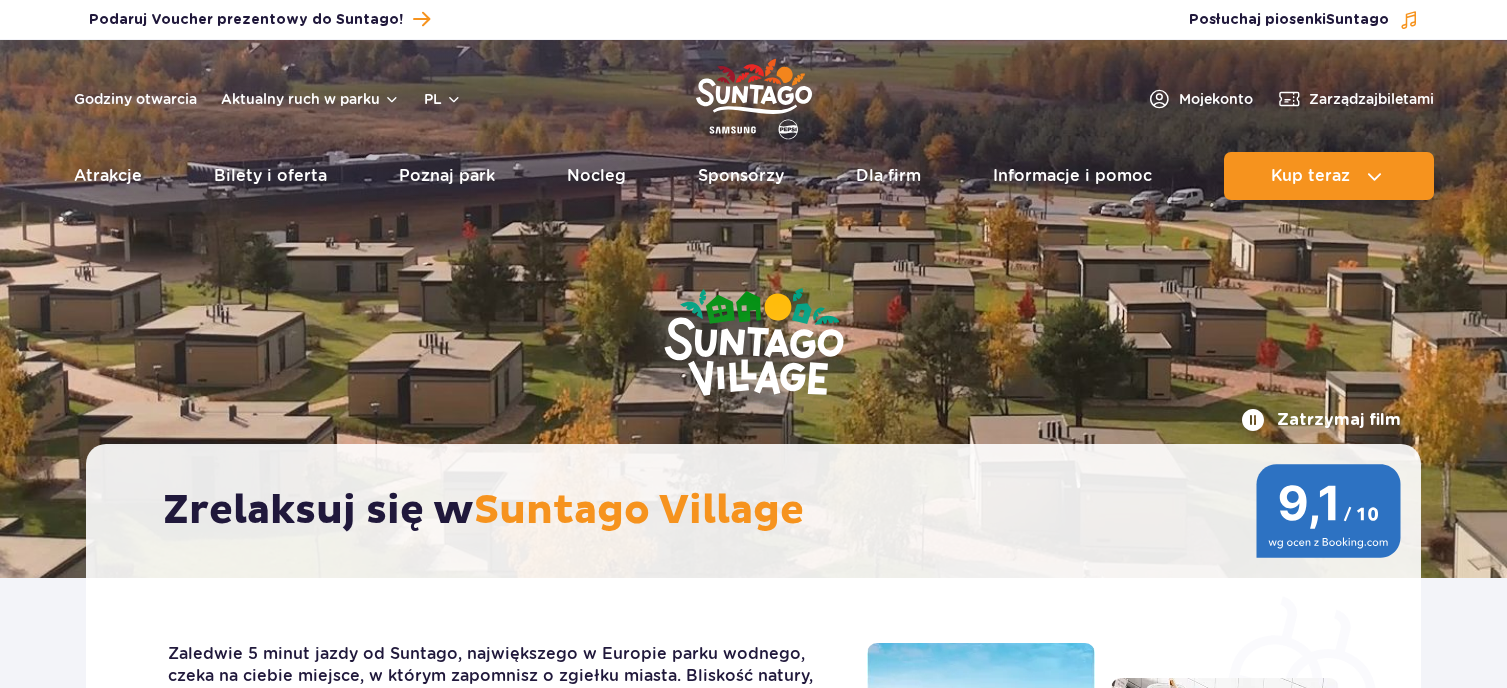scroll, scrollTop: 0, scrollLeft: 0, axis: both 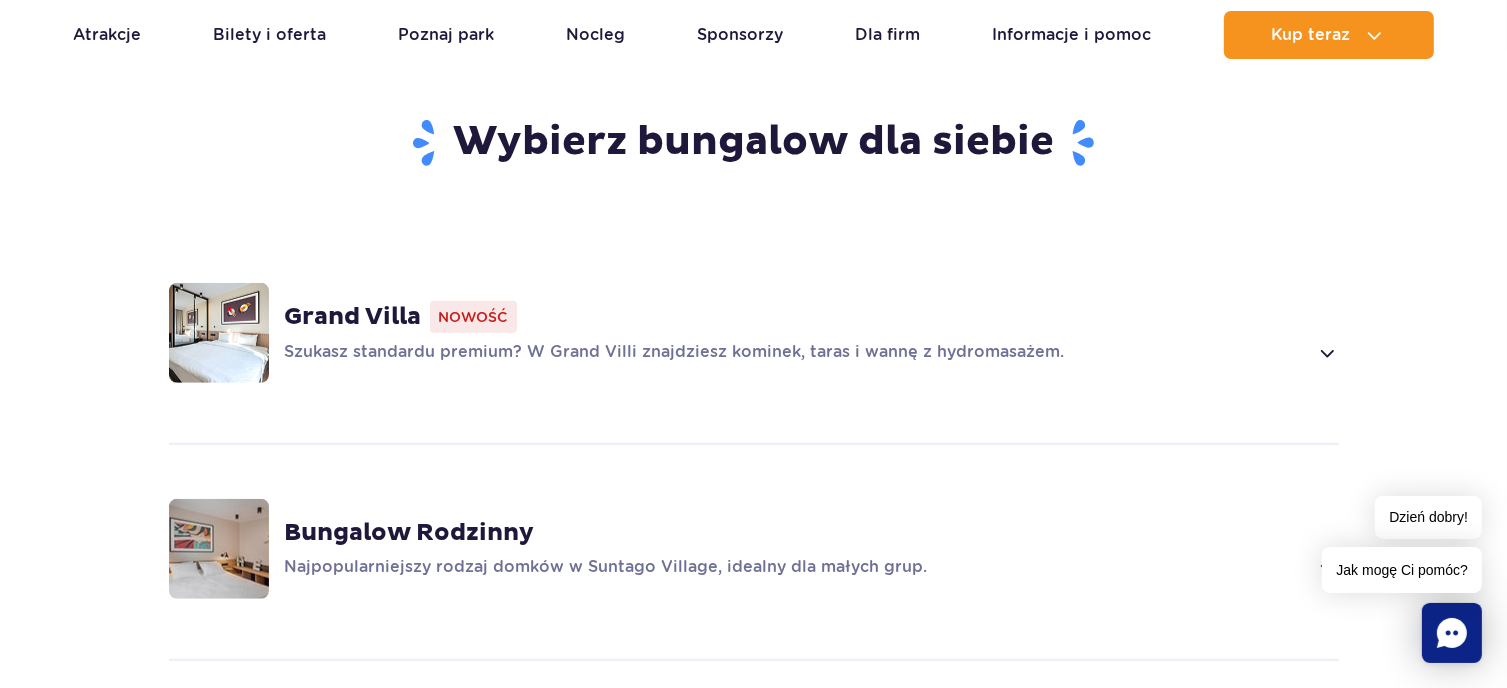 click at bounding box center [1326, 353] 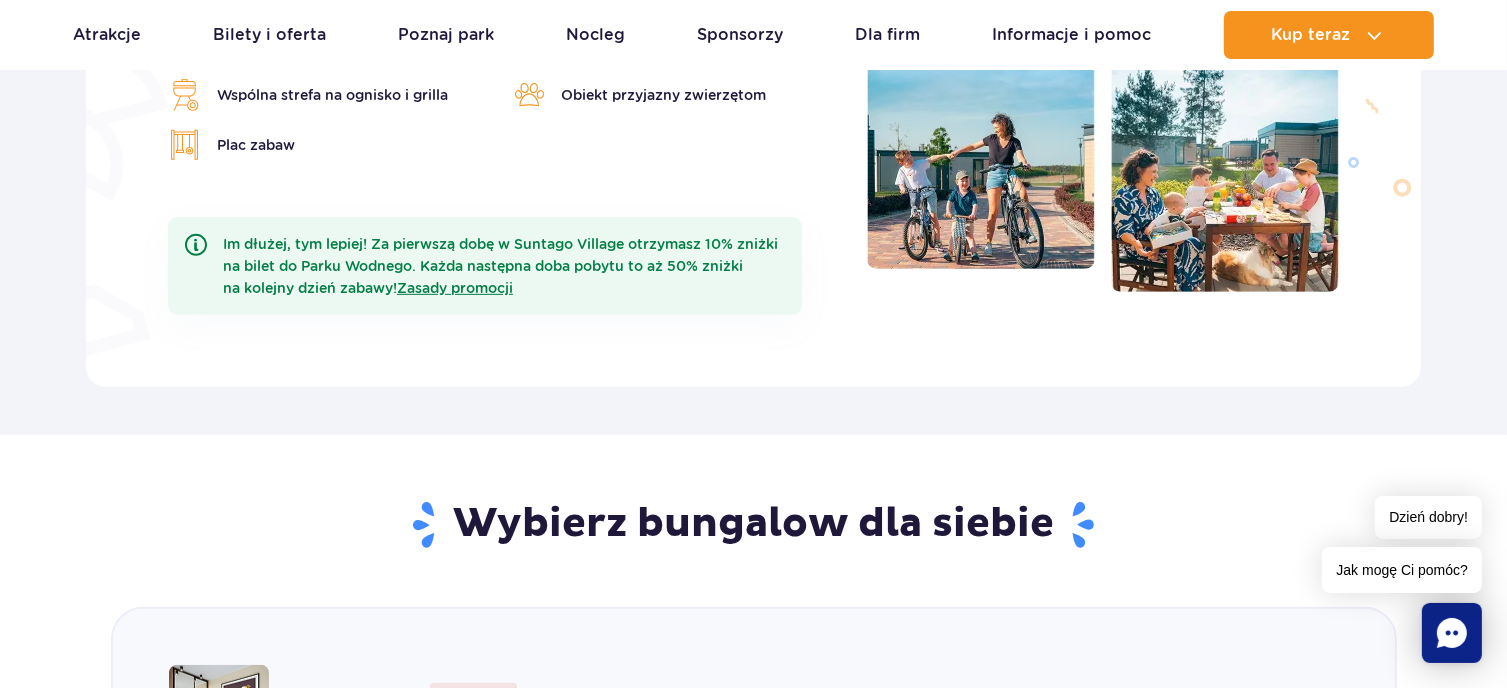 scroll, scrollTop: 868, scrollLeft: 0, axis: vertical 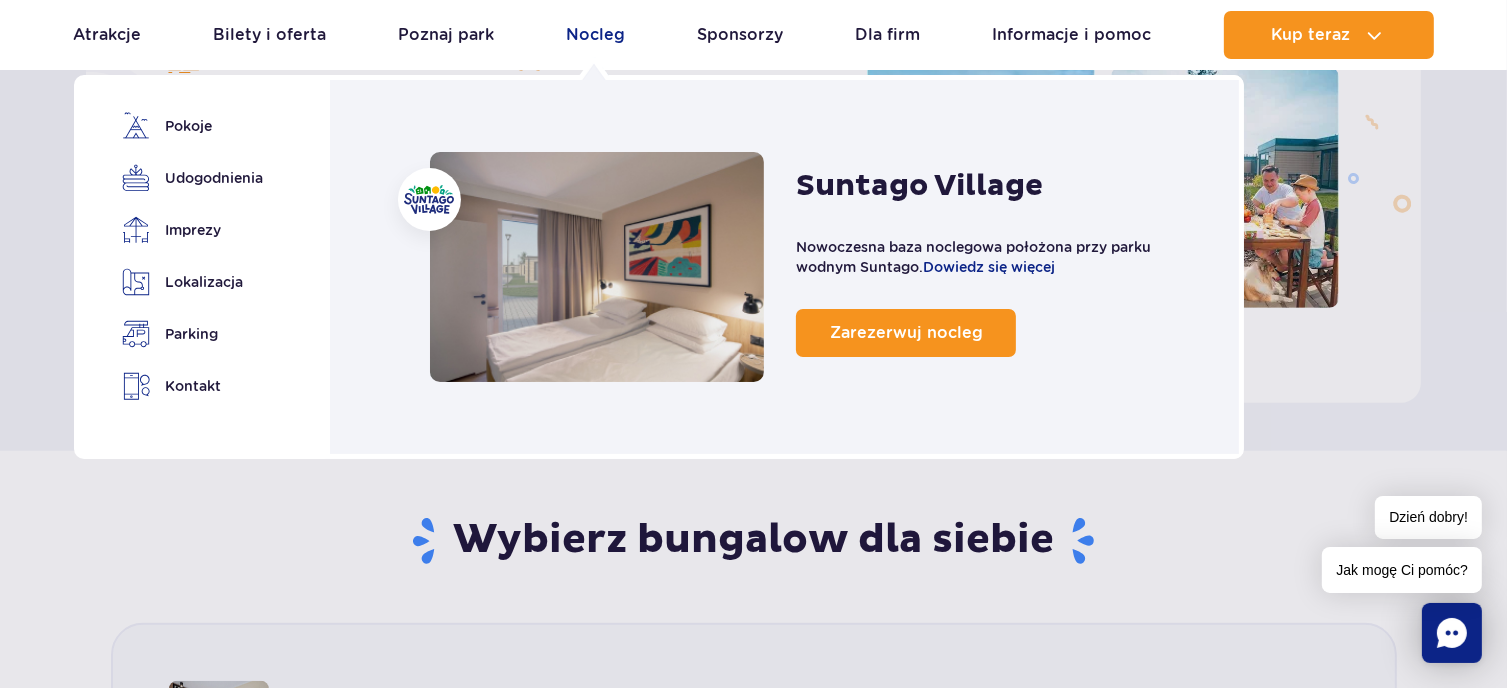 click on "Nocleg" at bounding box center (596, 35) 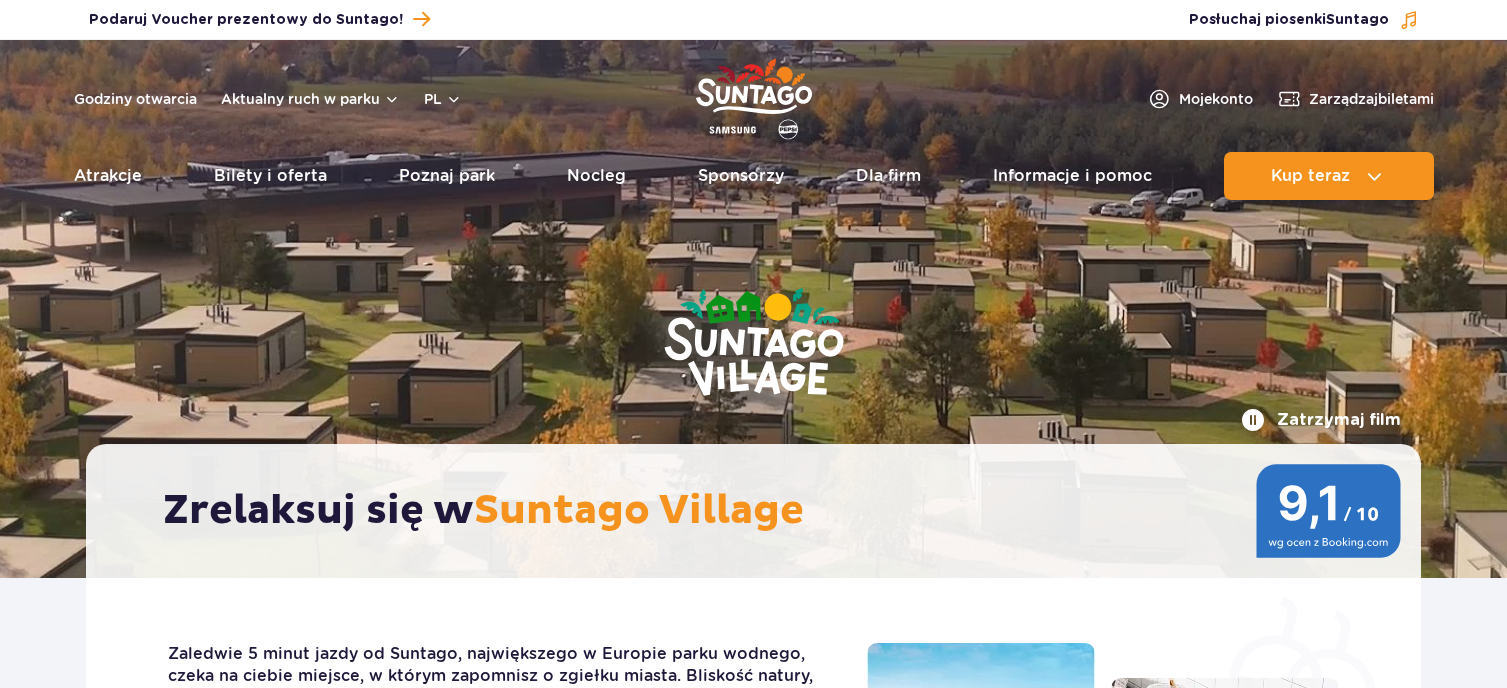 scroll, scrollTop: 0, scrollLeft: 0, axis: both 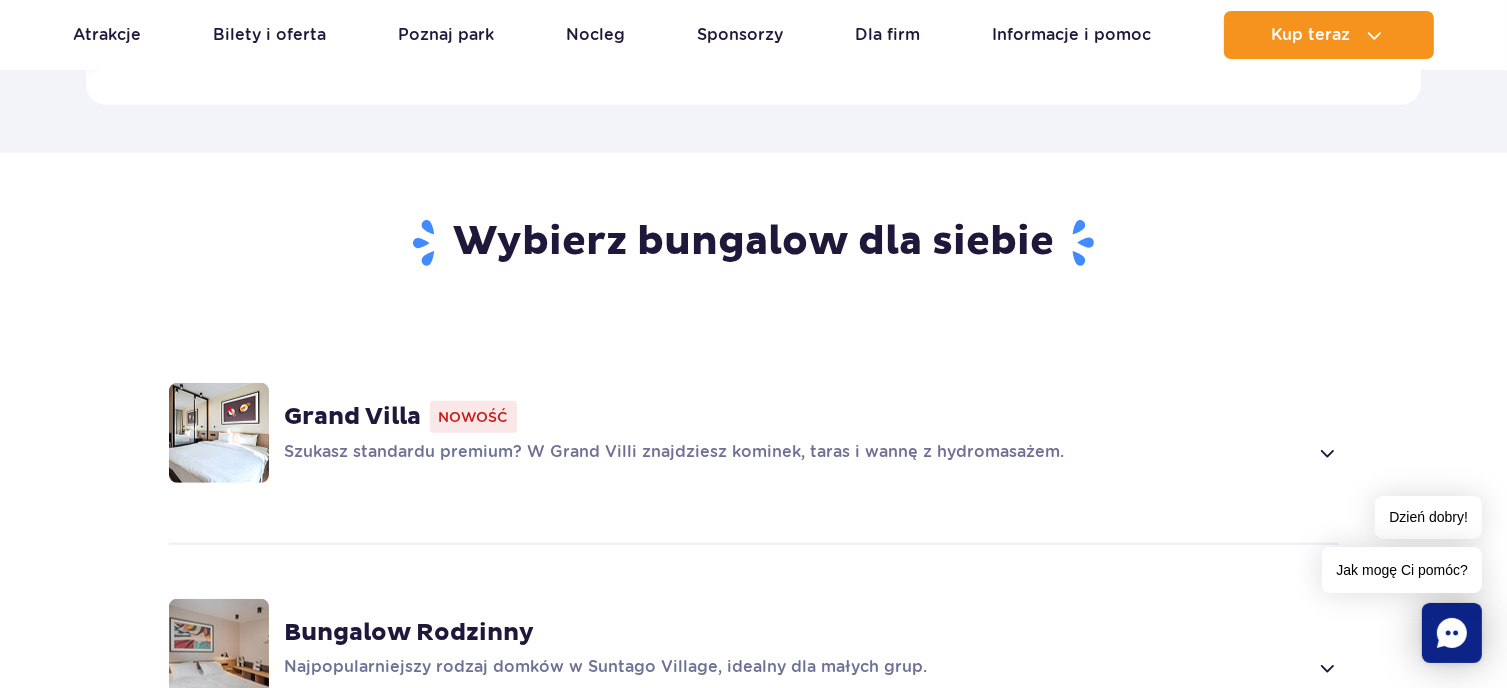 click on "Nowość" at bounding box center (473, 417) 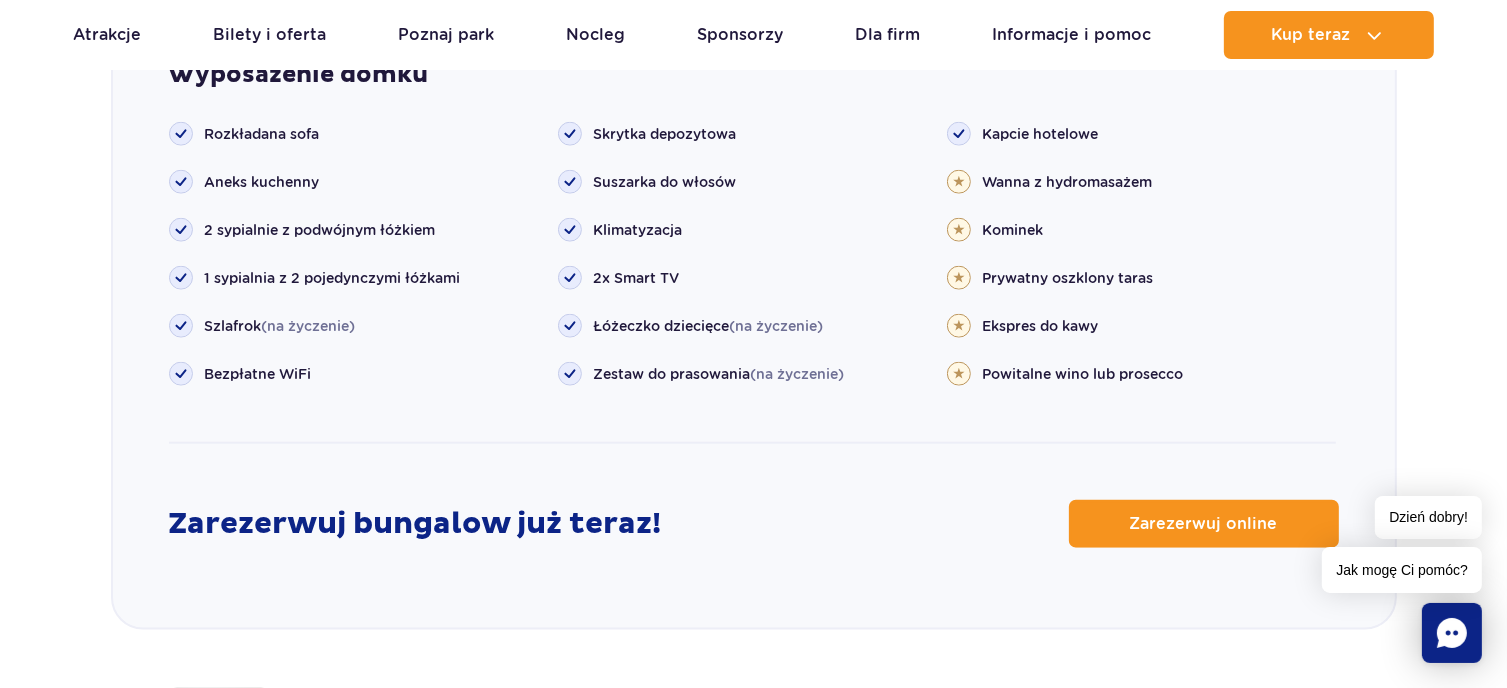 scroll, scrollTop: 2284, scrollLeft: 0, axis: vertical 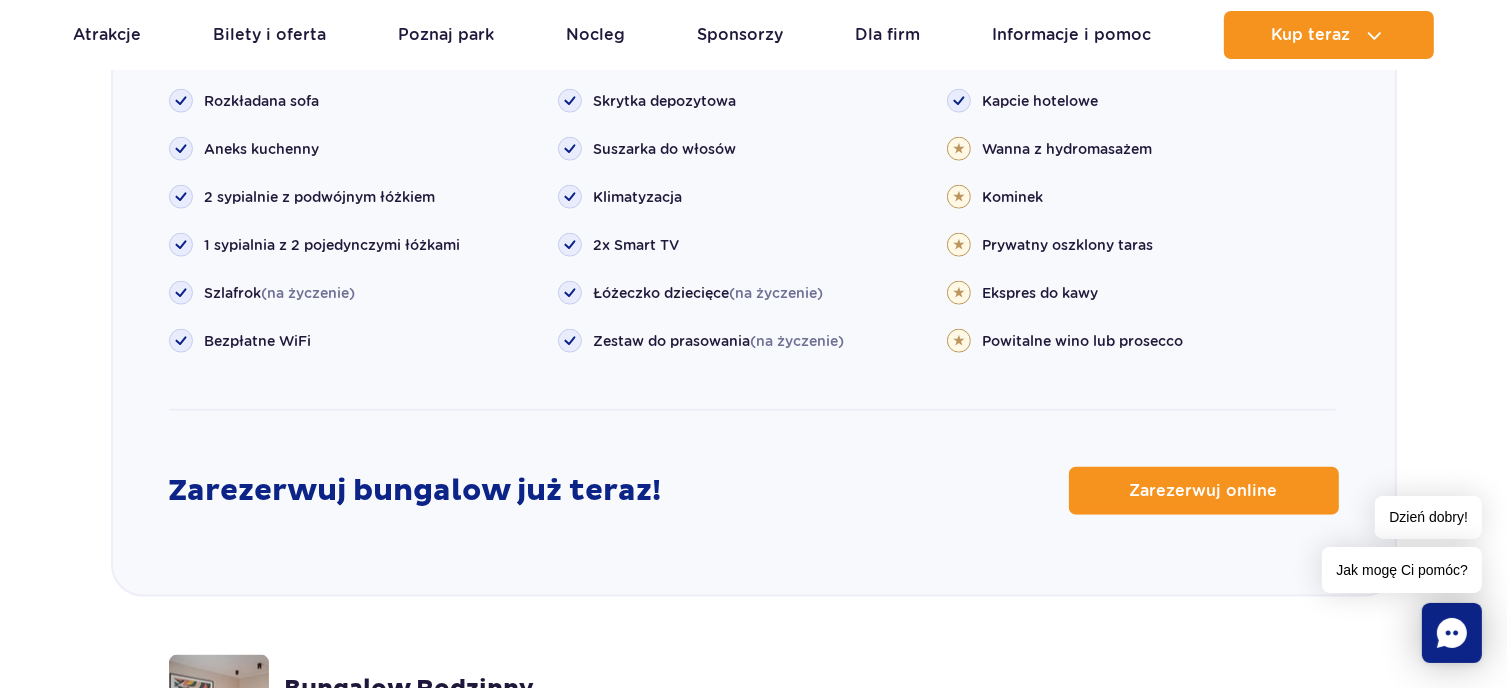 click on "Grand Villa
Nowość
Szukasz standardu premium? W Grand Villi znajdziesz kominek, taras i wannę z hydromasażem.
Zdjęcia" at bounding box center [754, -98] 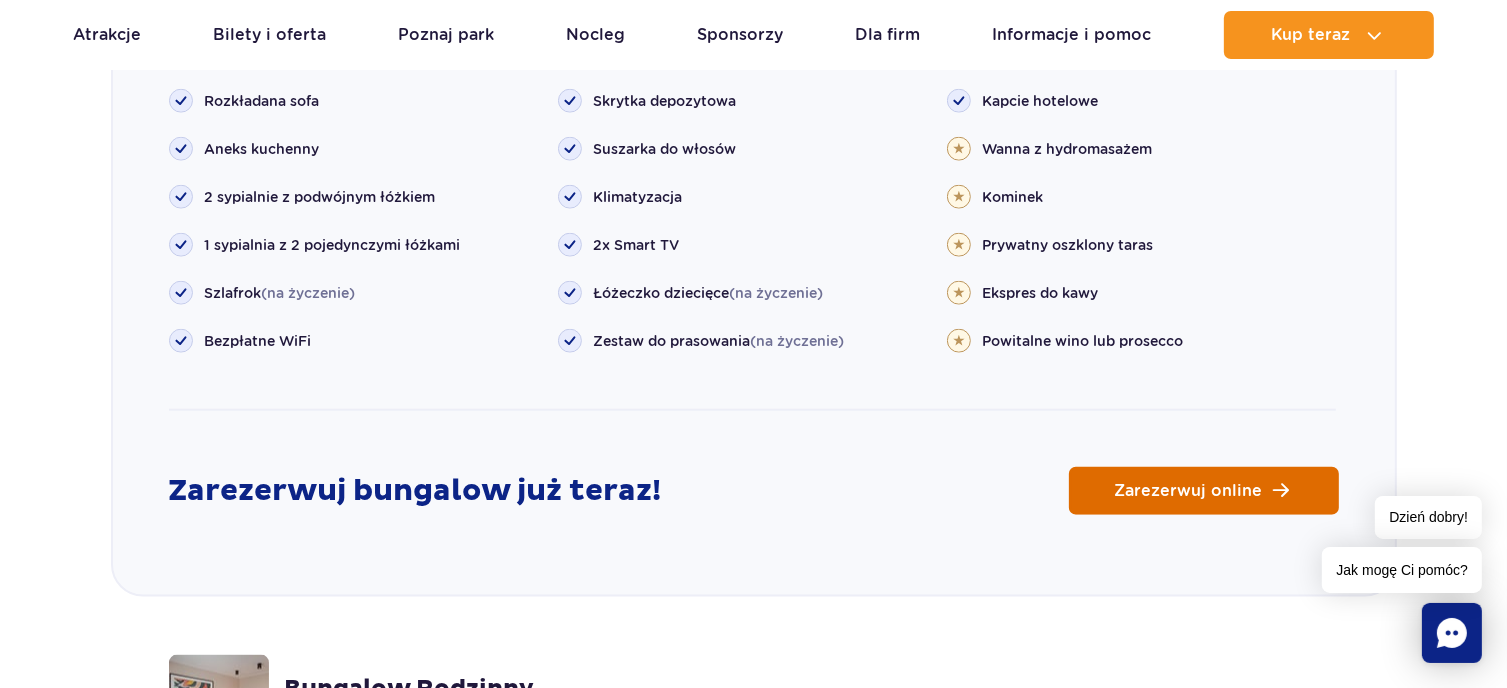 click on "Zarezerwuj online" at bounding box center (1189, 491) 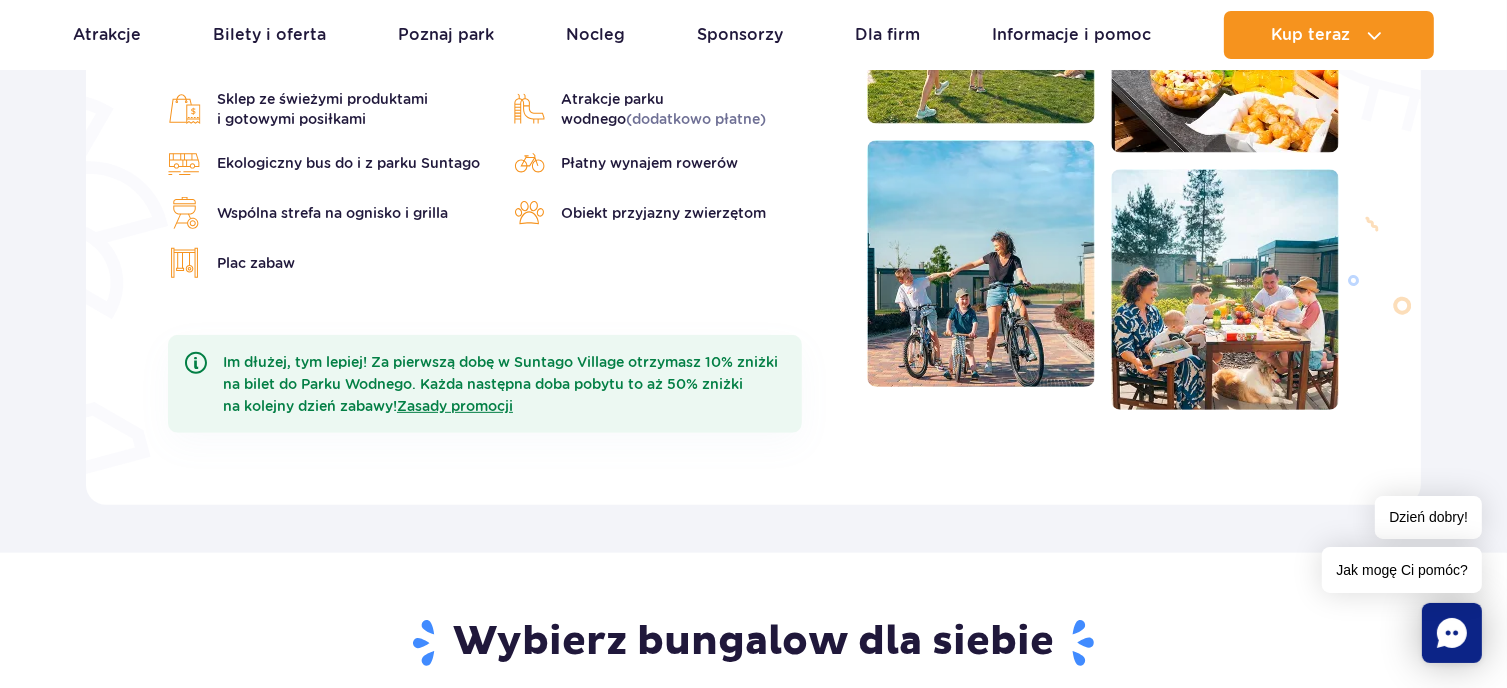 scroll, scrollTop: 0, scrollLeft: 0, axis: both 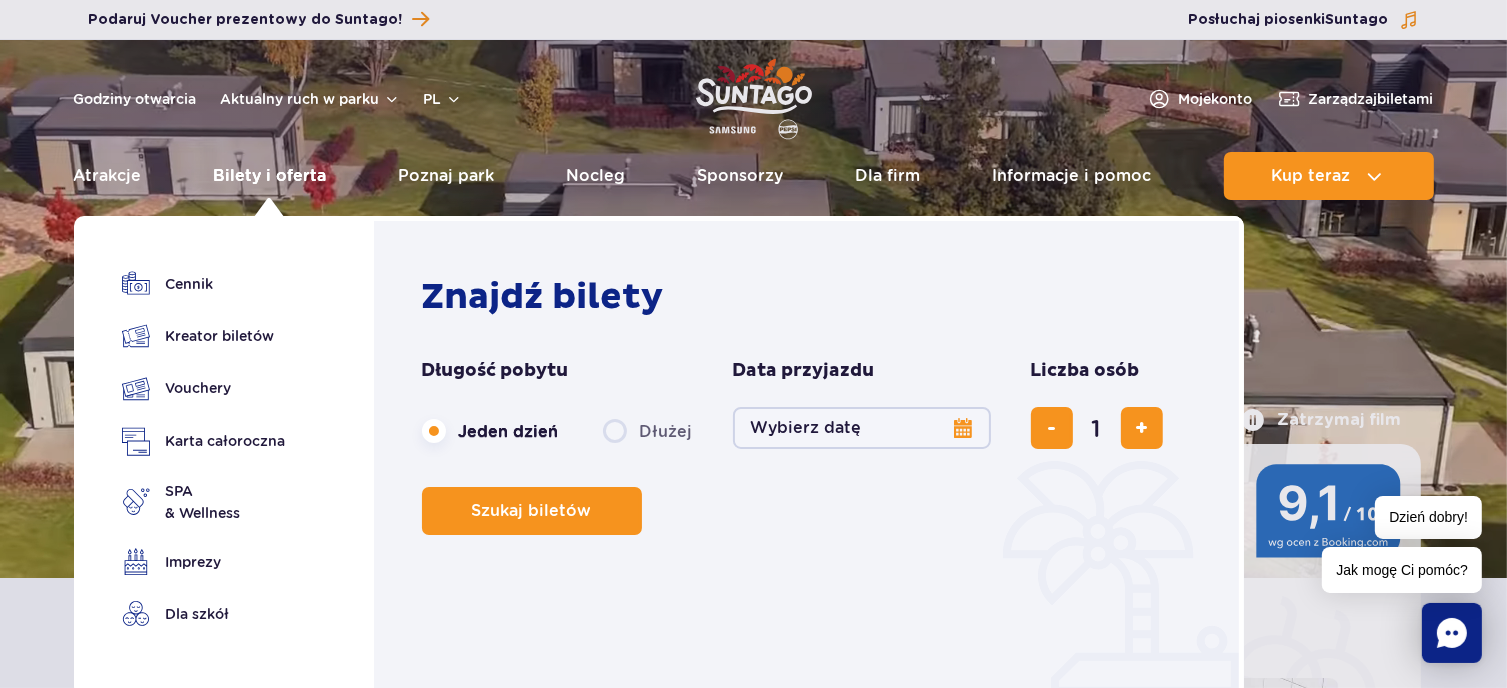 click on "Bilety i oferta" at bounding box center (270, 176) 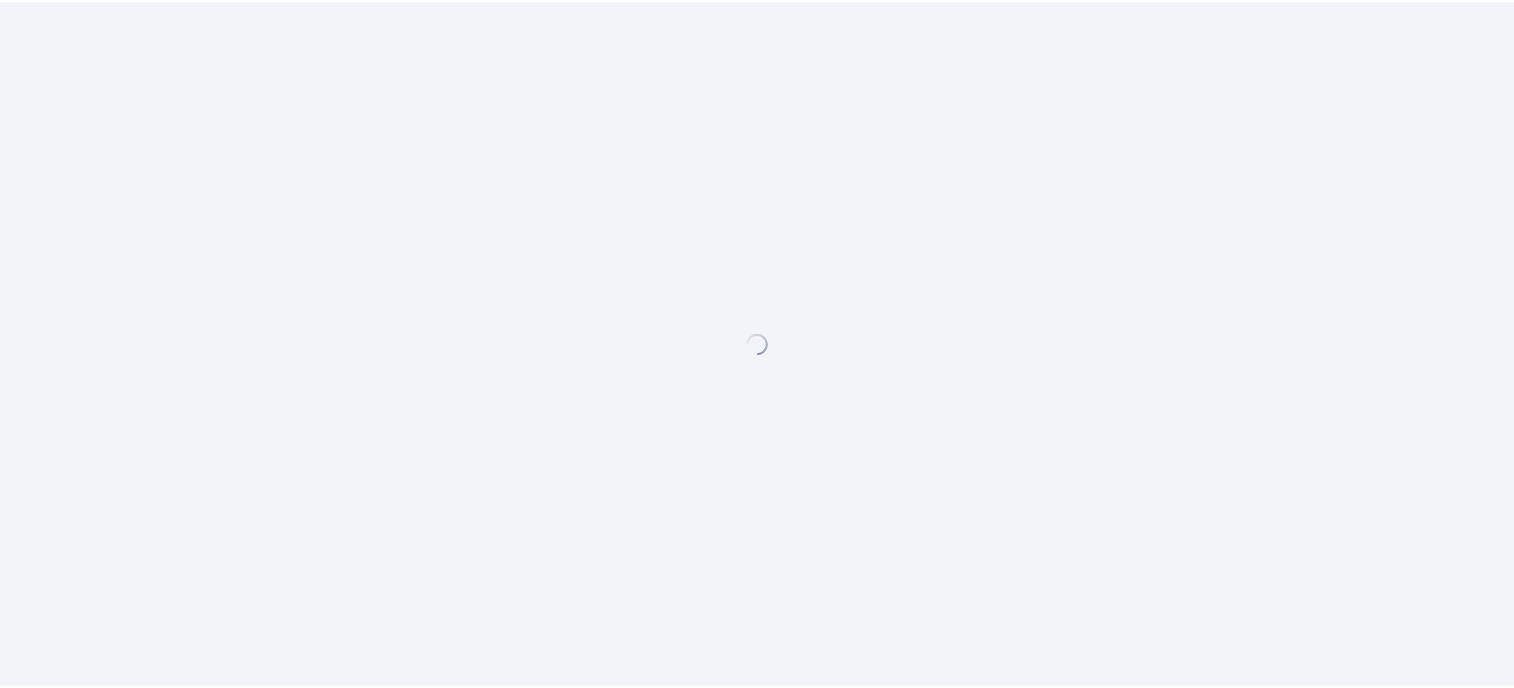scroll, scrollTop: 0, scrollLeft: 0, axis: both 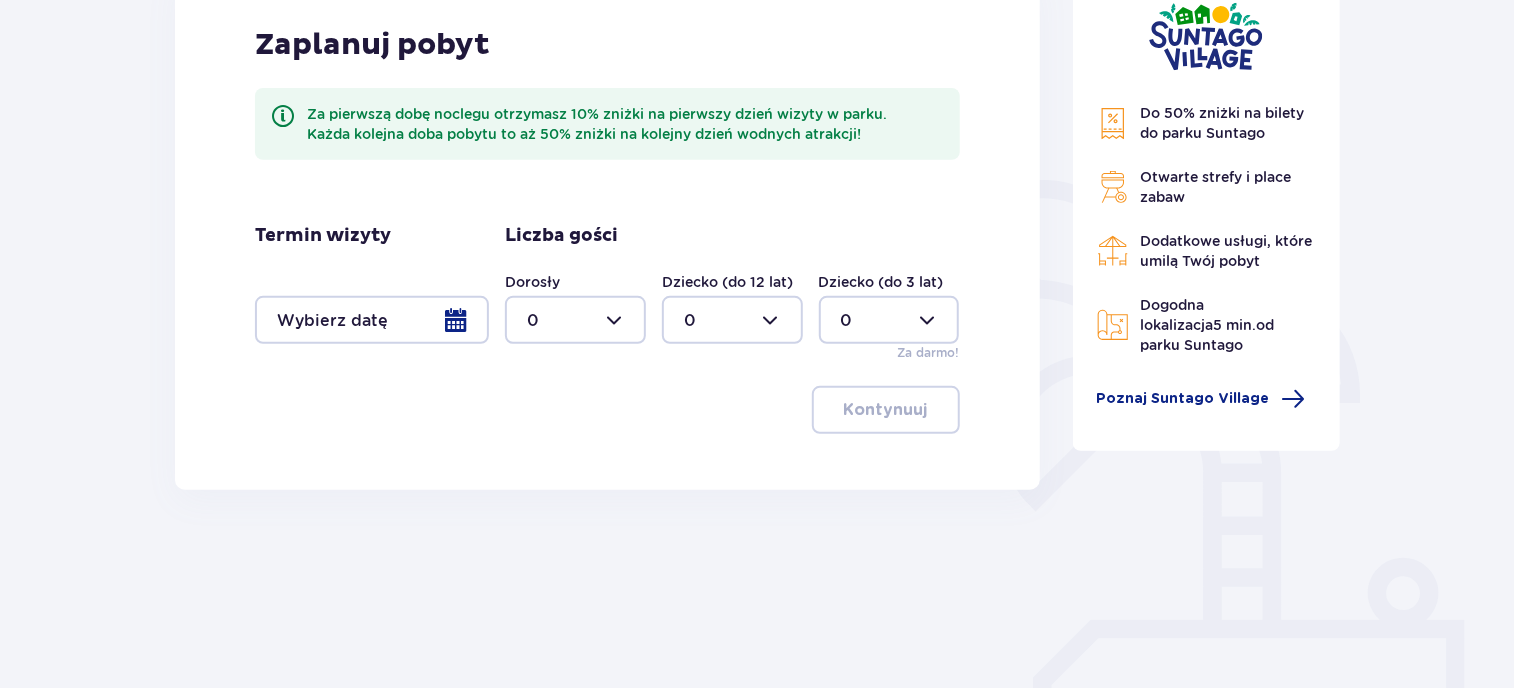 click at bounding box center (575, 320) 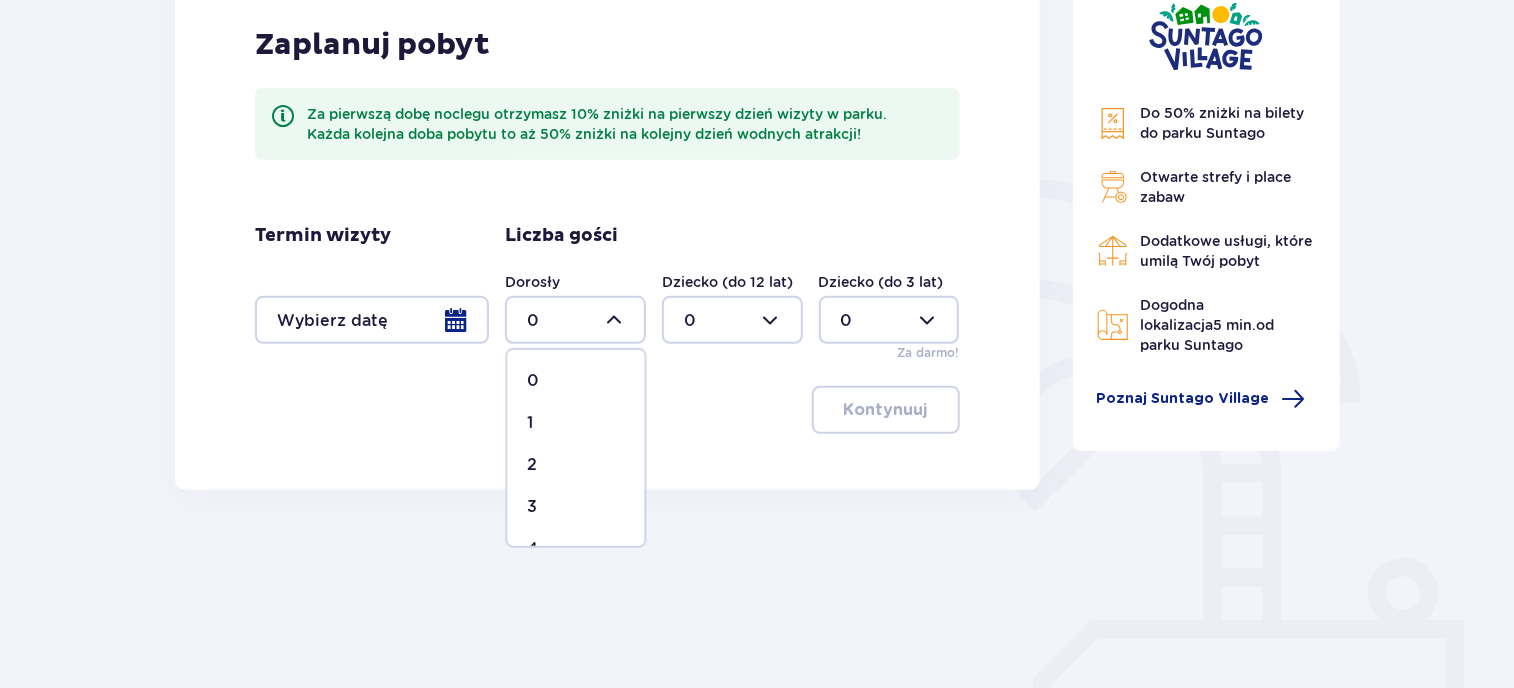 click on "2" at bounding box center [576, 465] 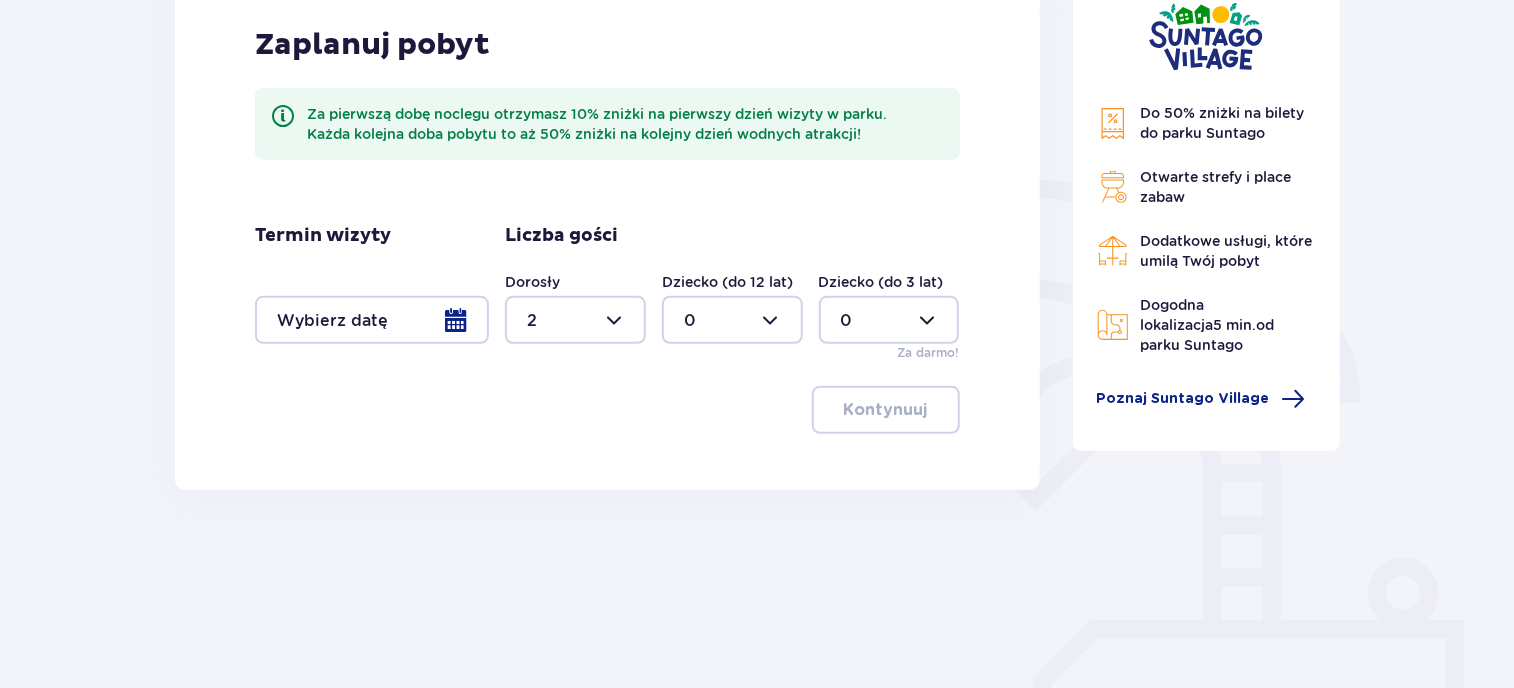 type on "2" 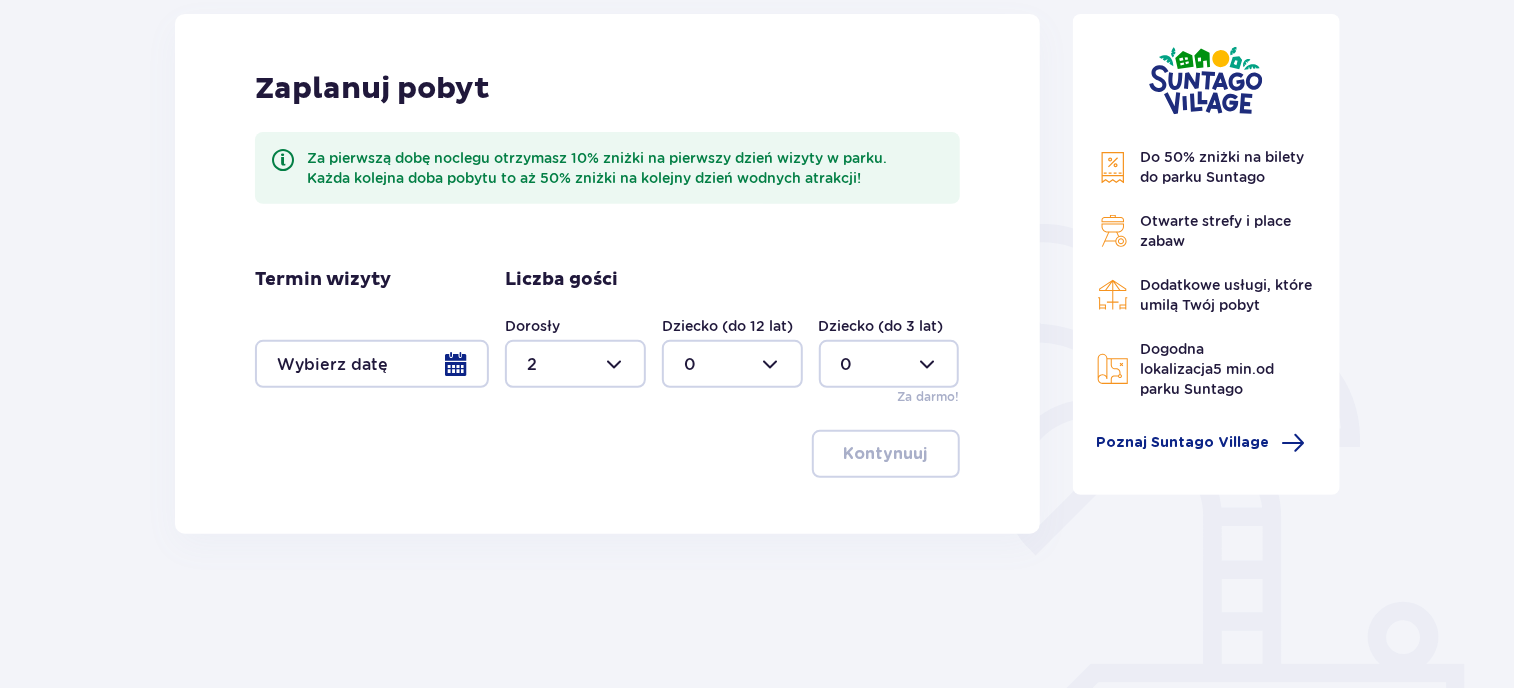 scroll, scrollTop: 0, scrollLeft: 0, axis: both 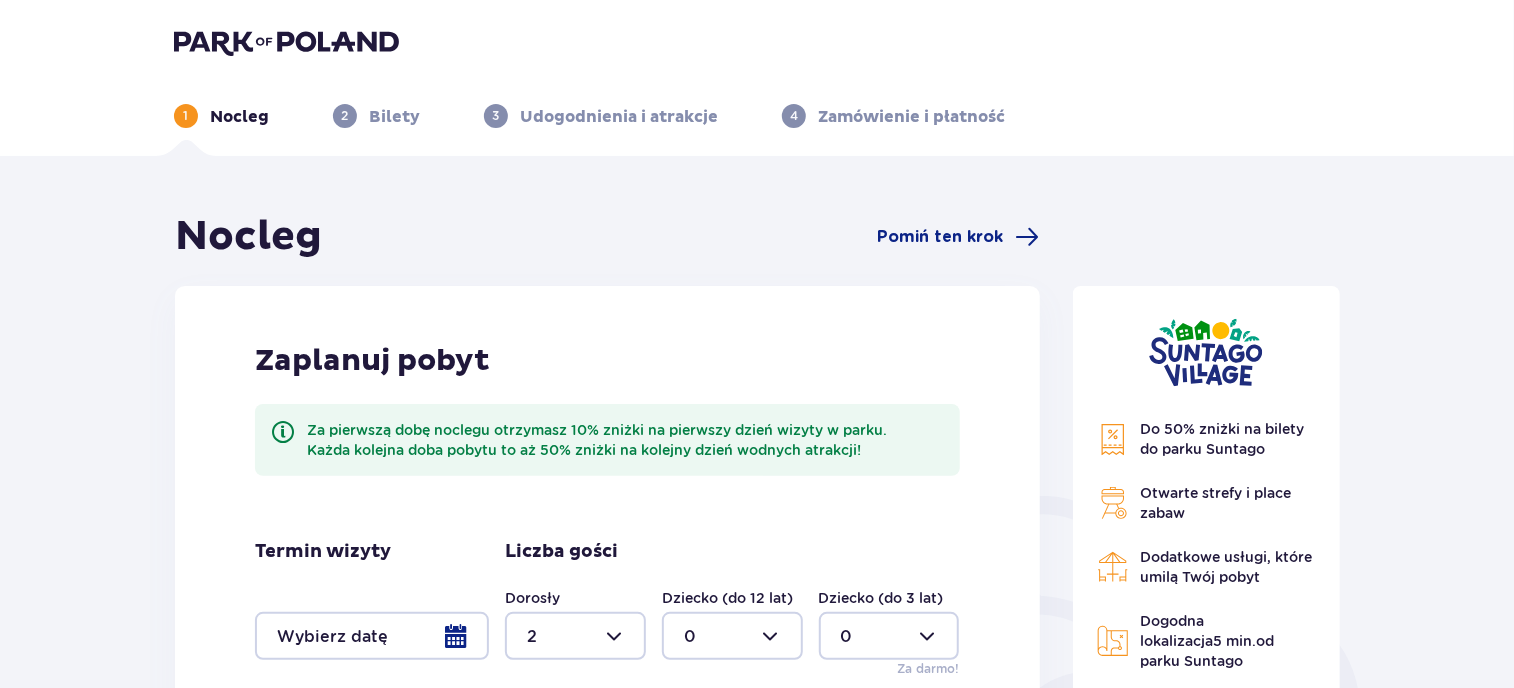click on "Otwarte strefy i place zabaw" at bounding box center [1207, 503] 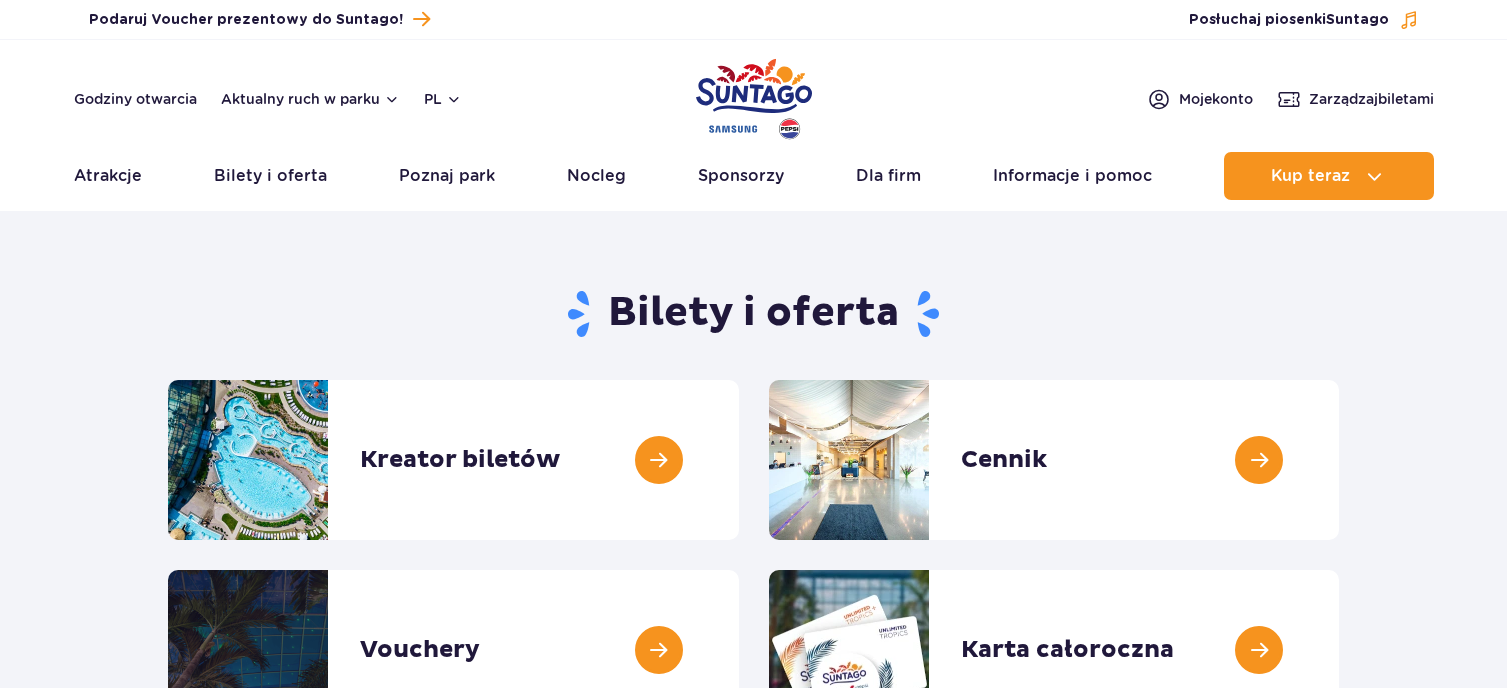 scroll, scrollTop: 0, scrollLeft: 0, axis: both 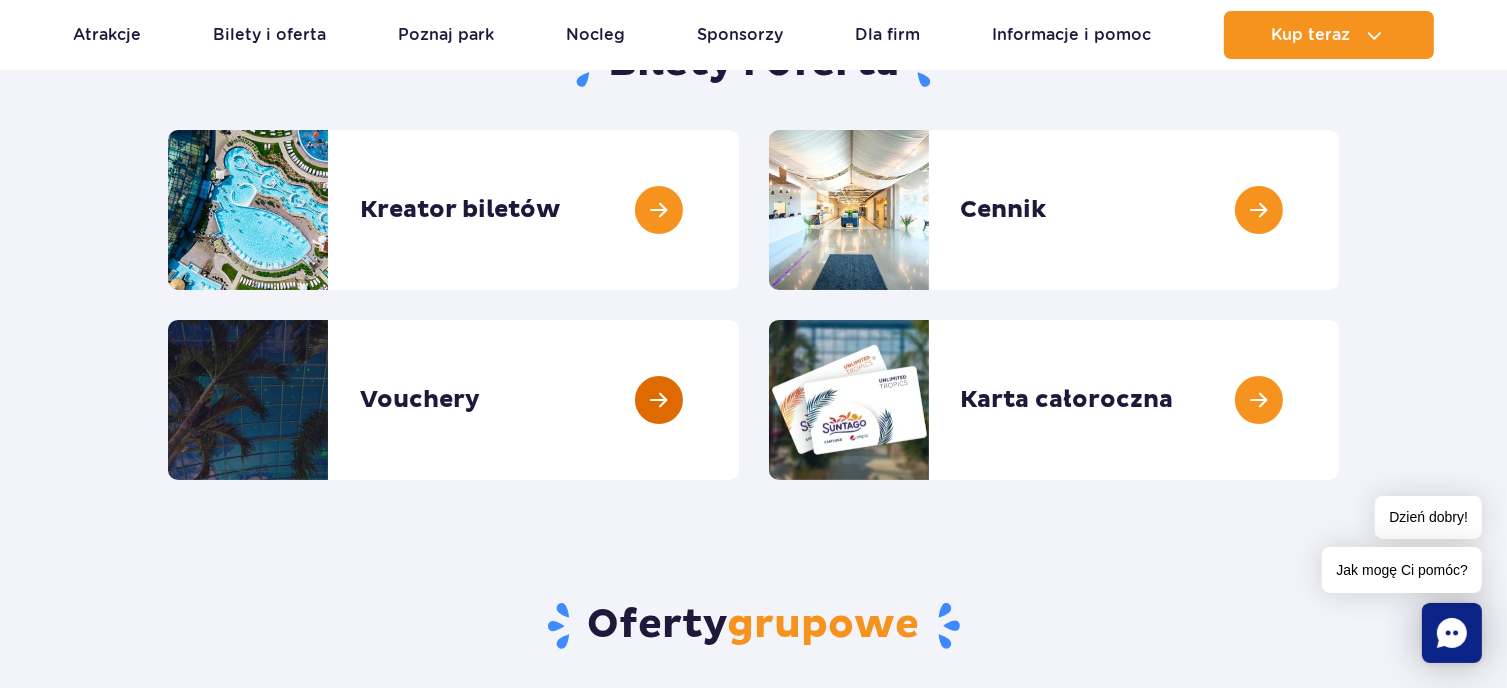click at bounding box center [739, 400] 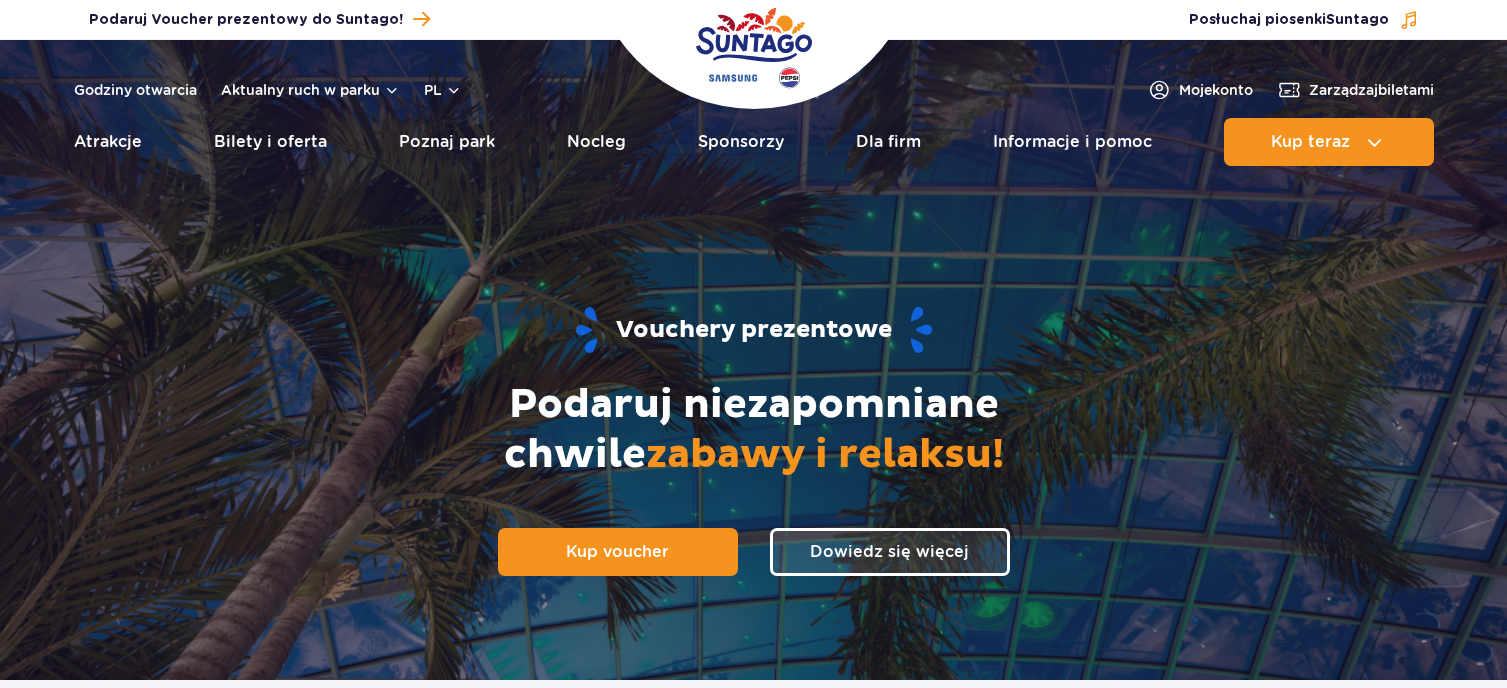 scroll, scrollTop: 0, scrollLeft: 0, axis: both 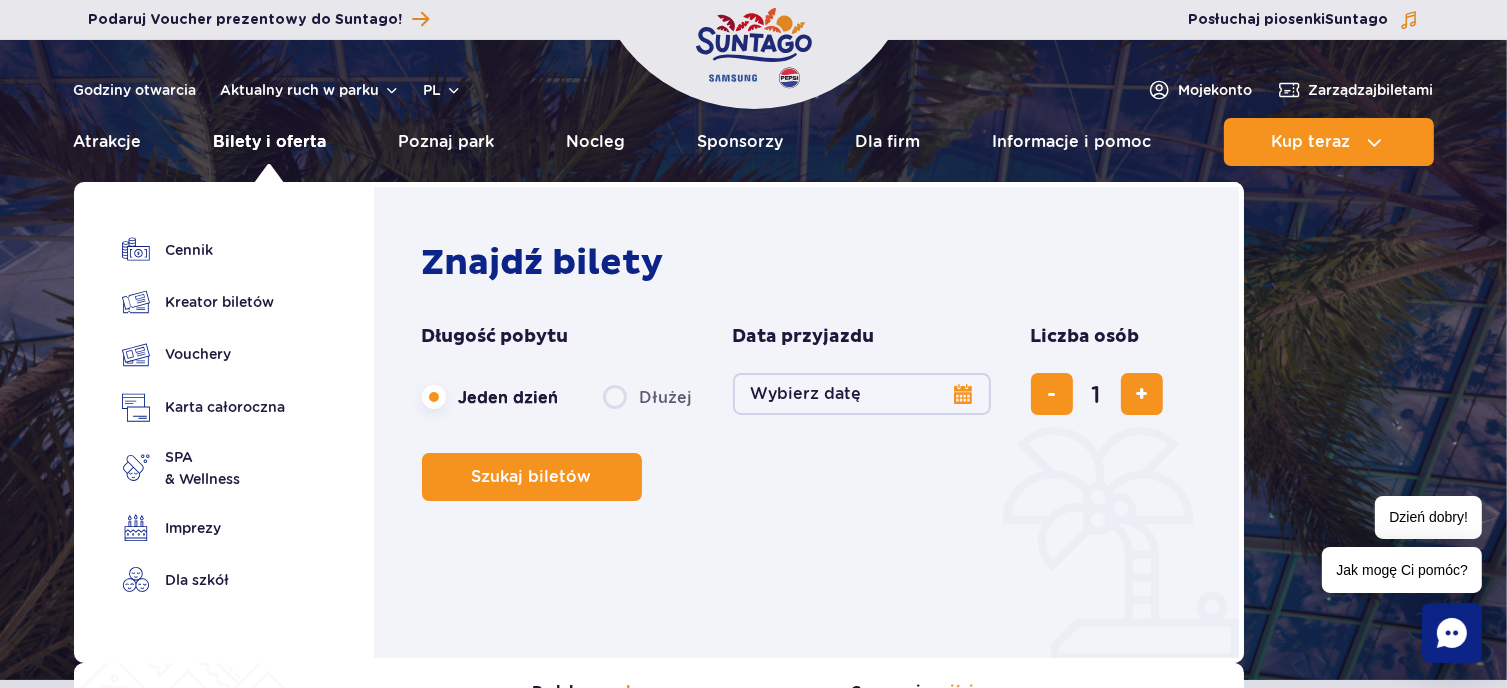 click on "Bilety i oferta" at bounding box center [270, 142] 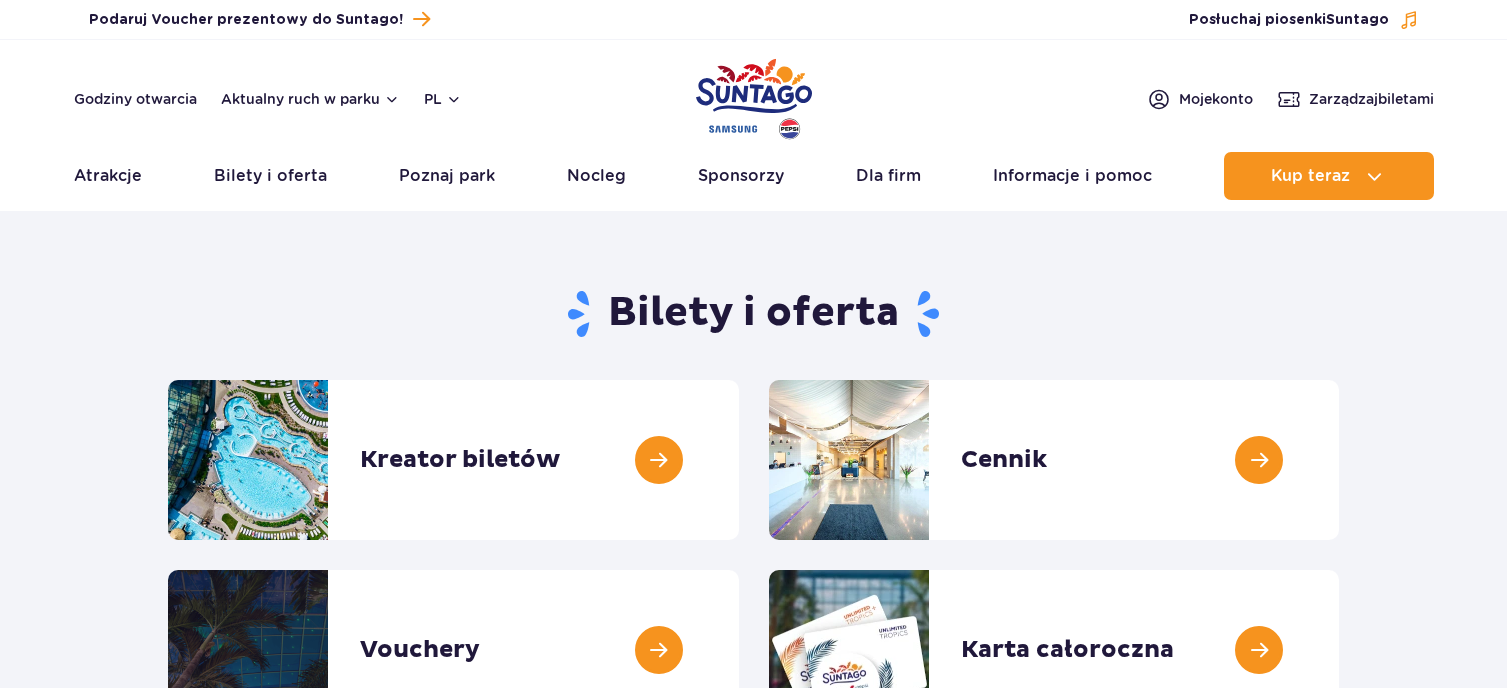 scroll, scrollTop: 0, scrollLeft: 0, axis: both 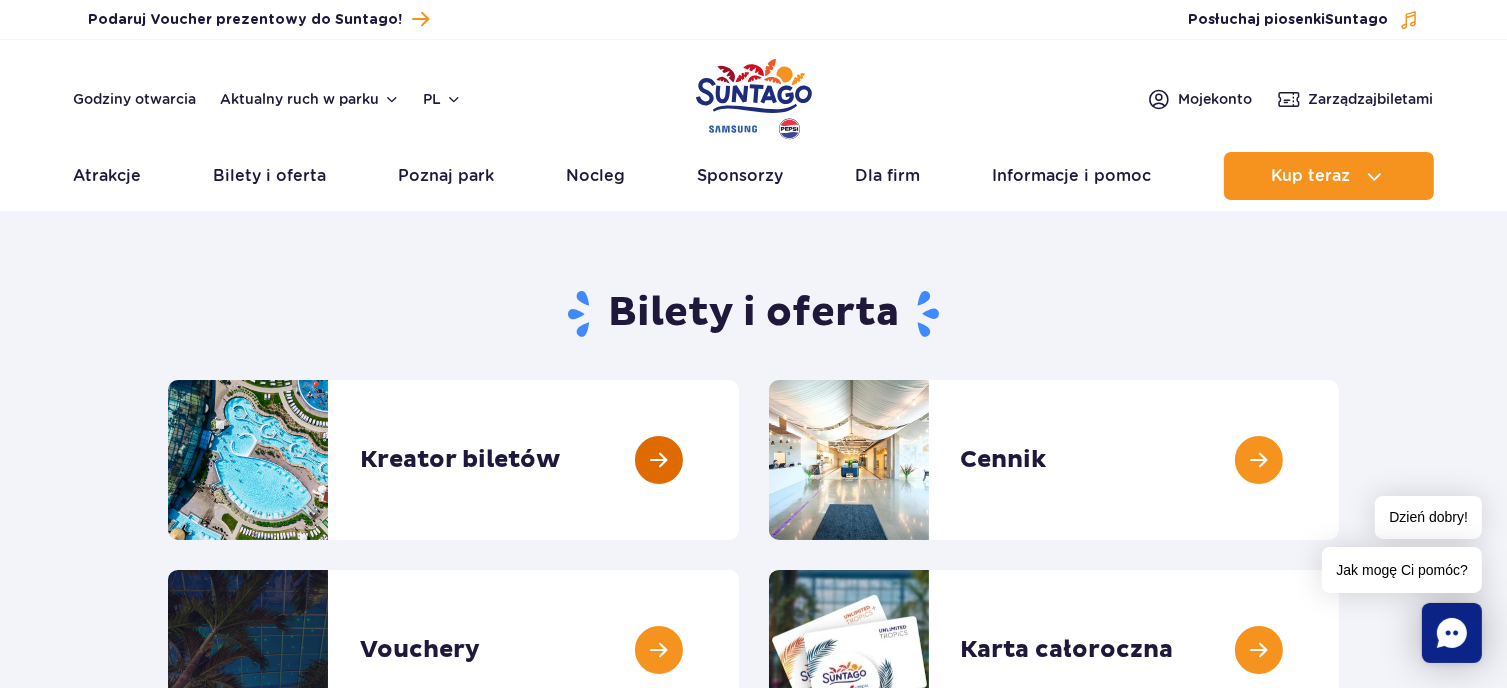 click at bounding box center [739, 460] 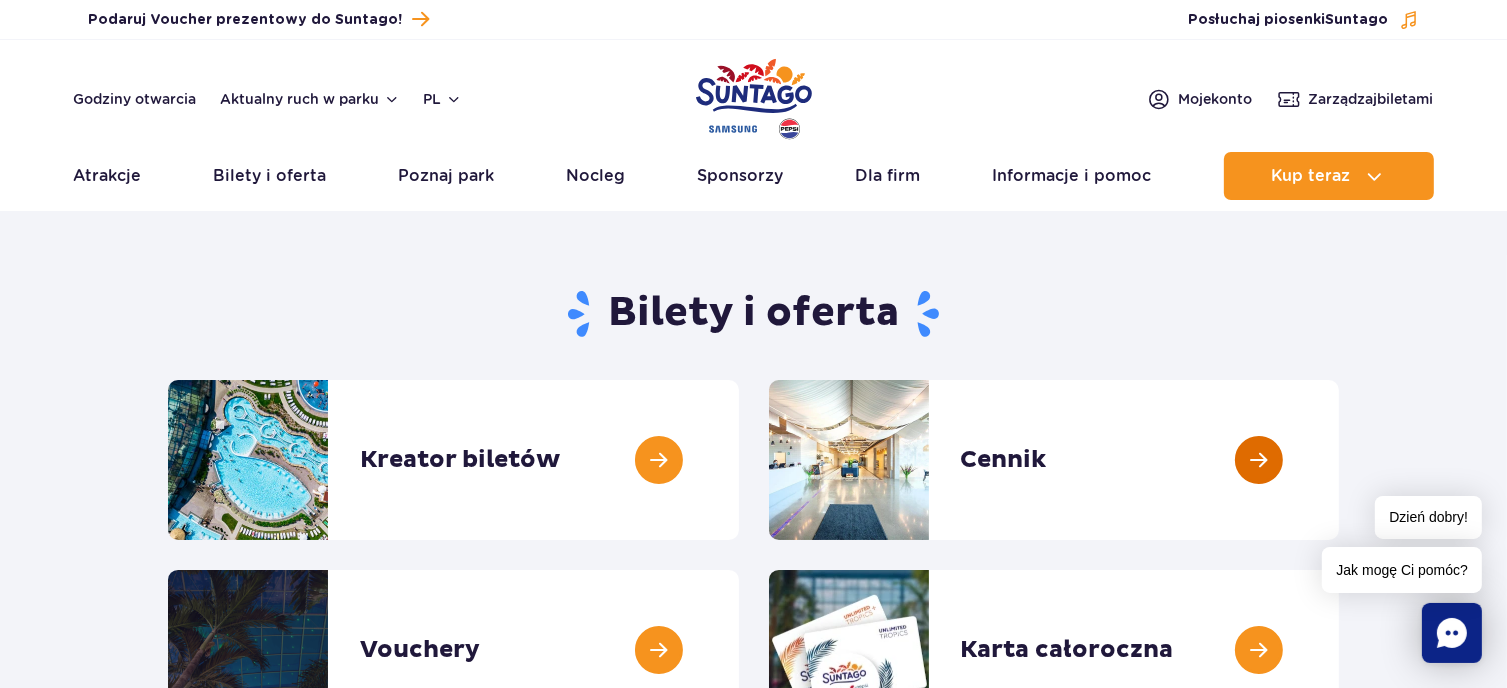 click at bounding box center [1339, 460] 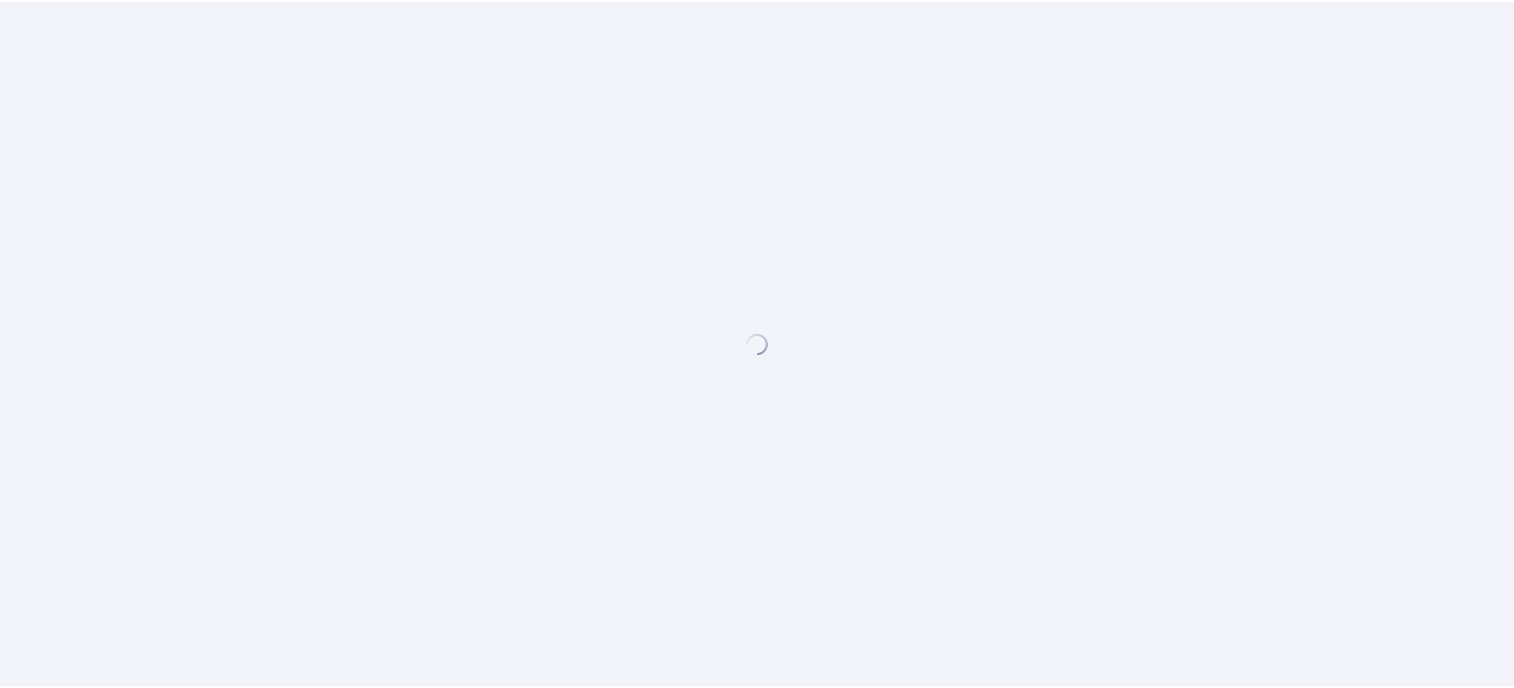 scroll, scrollTop: 0, scrollLeft: 0, axis: both 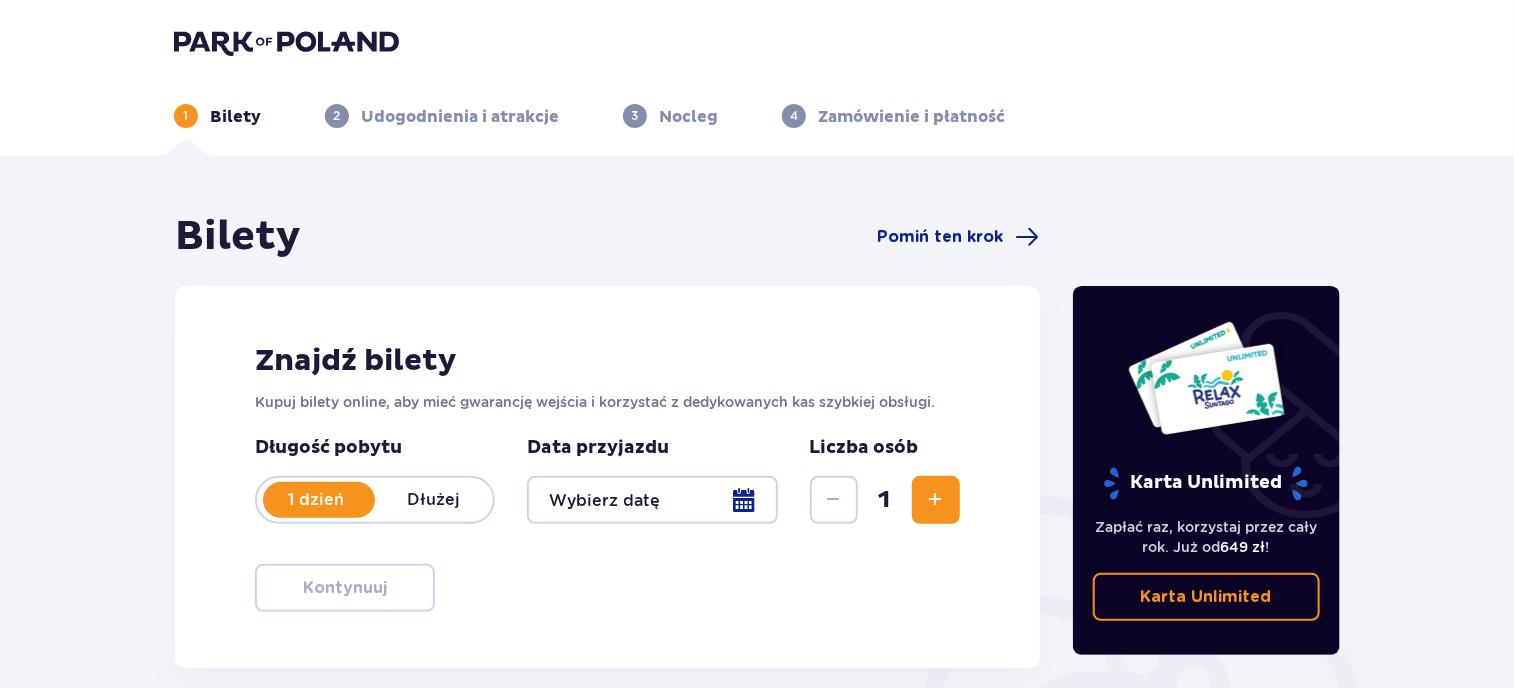 click at bounding box center (652, 500) 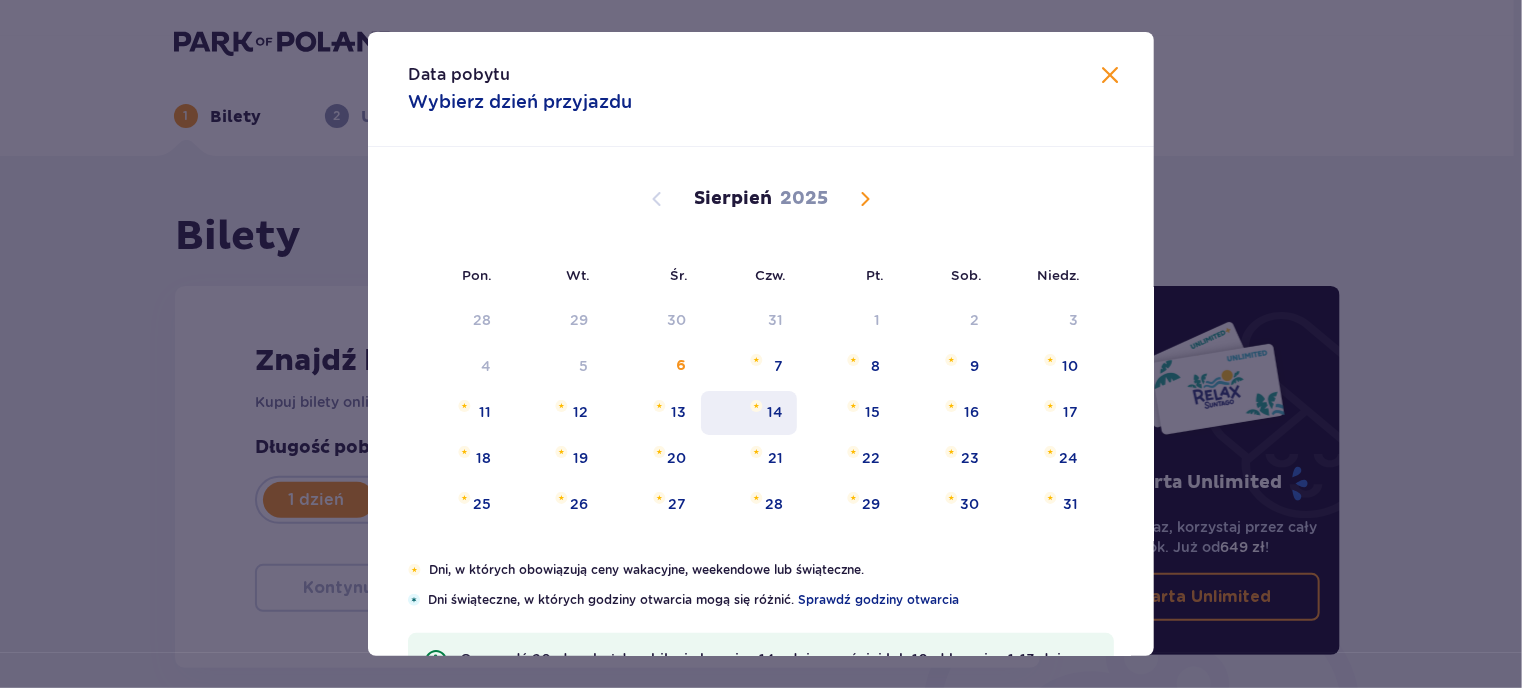 click on "14" at bounding box center [775, 412] 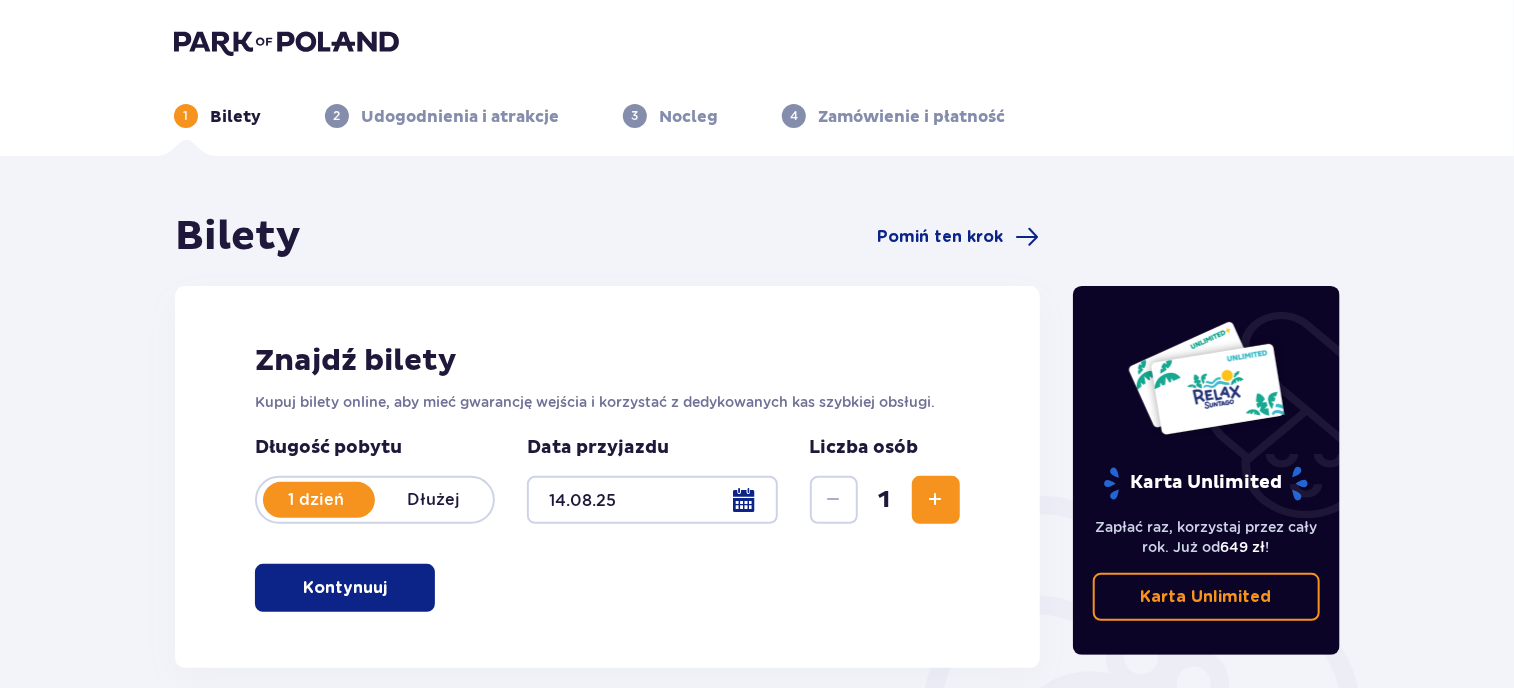 click at bounding box center (936, 500) 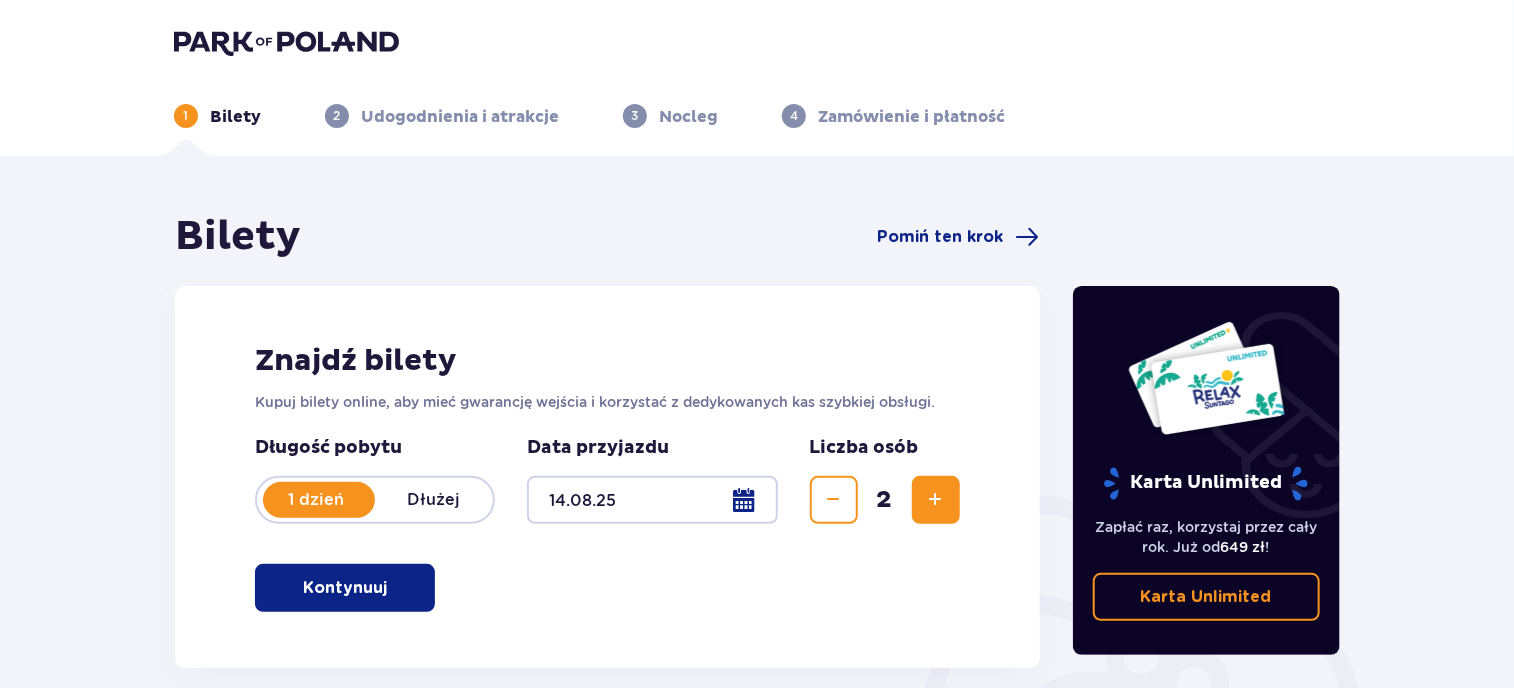 click at bounding box center [391, 588] 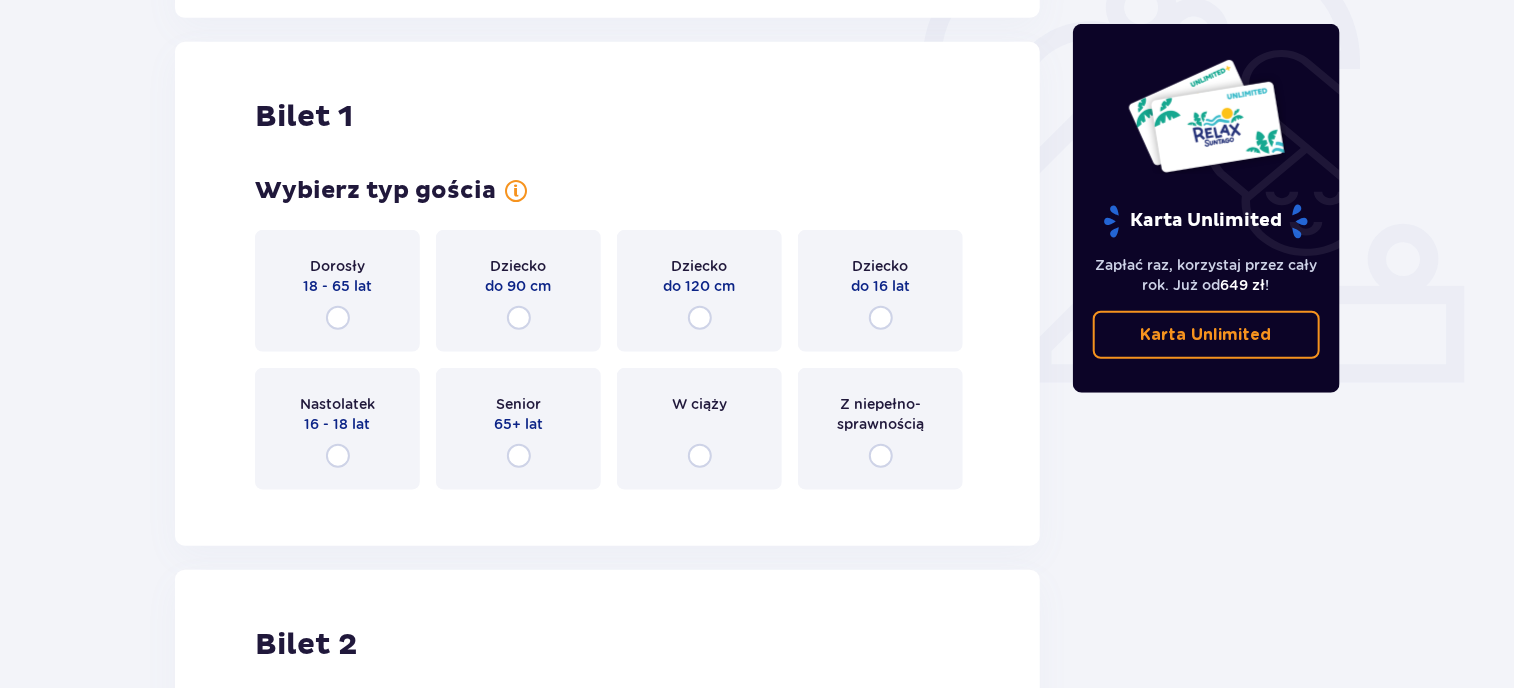 scroll, scrollTop: 668, scrollLeft: 0, axis: vertical 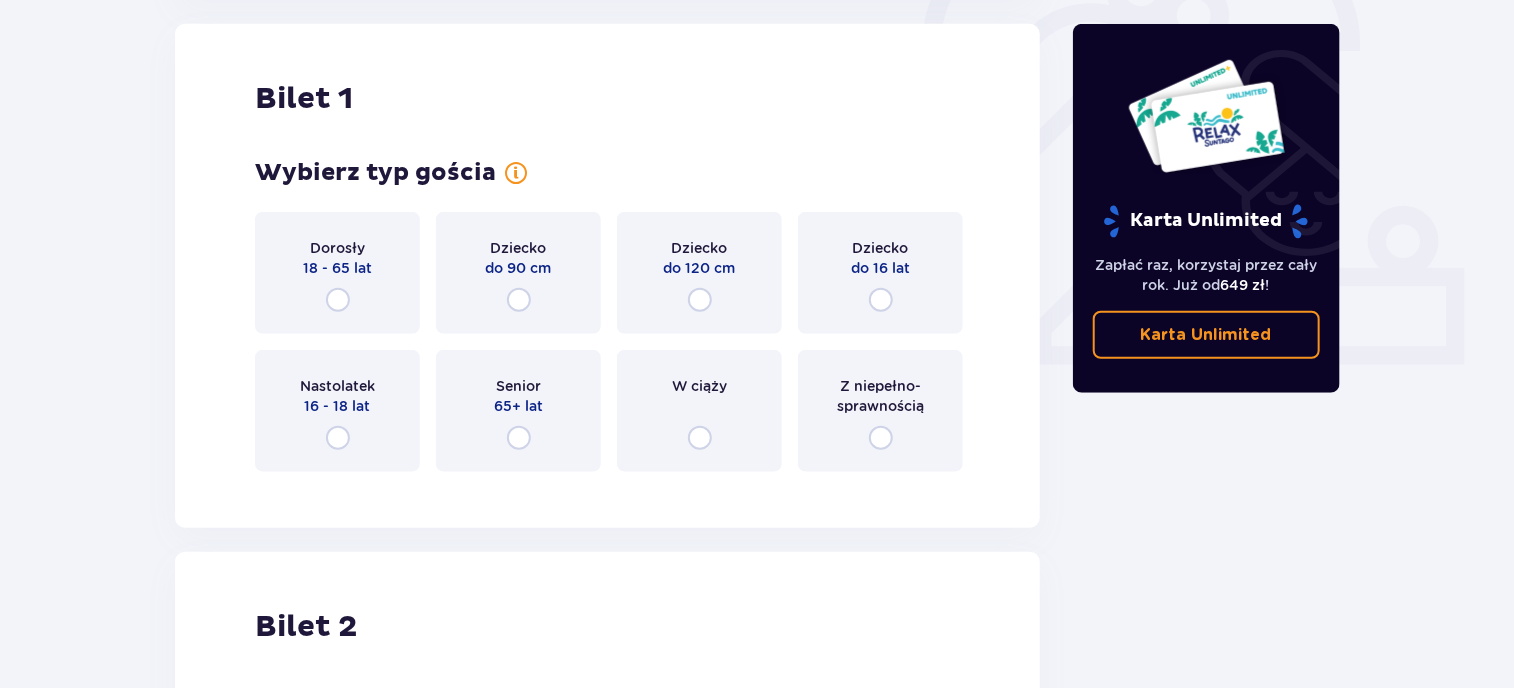 click on "Dorosły" at bounding box center (337, 248) 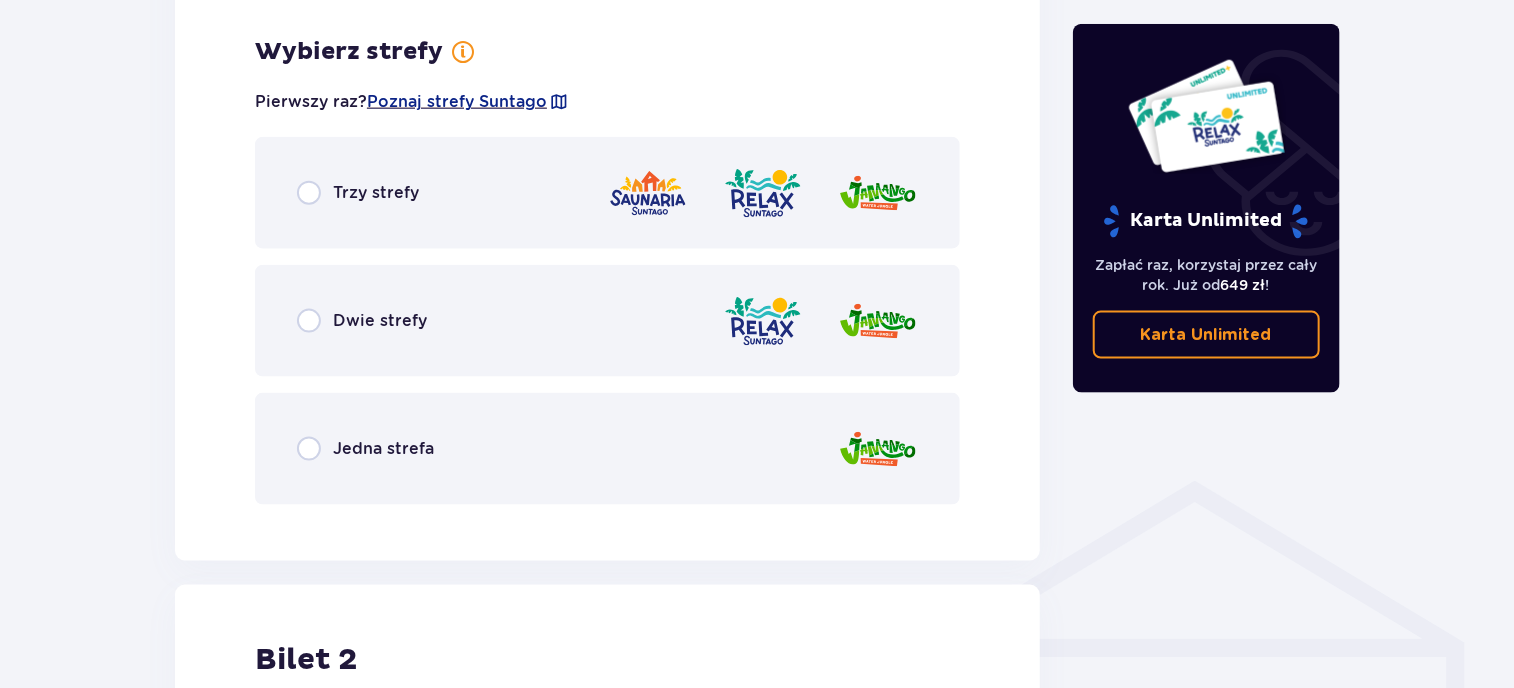 scroll, scrollTop: 1156, scrollLeft: 0, axis: vertical 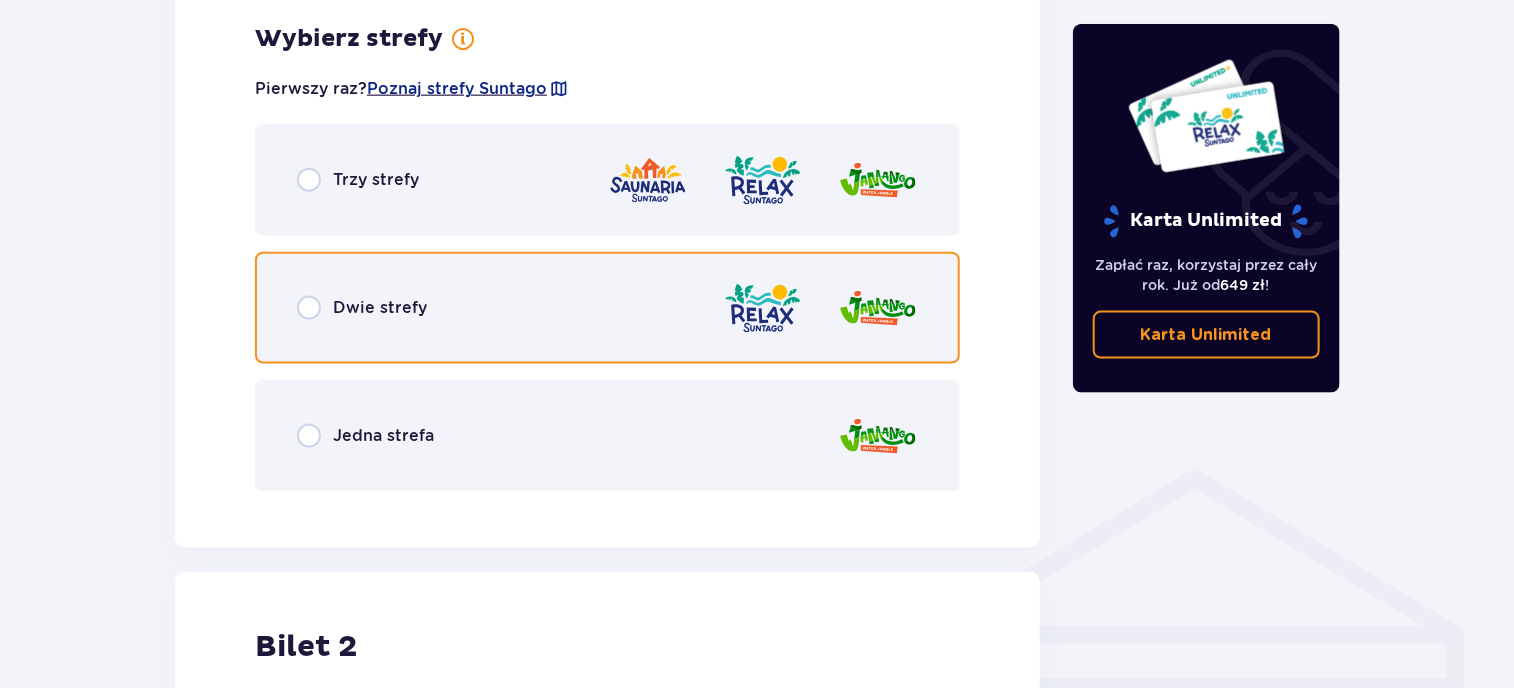 click at bounding box center [309, 308] 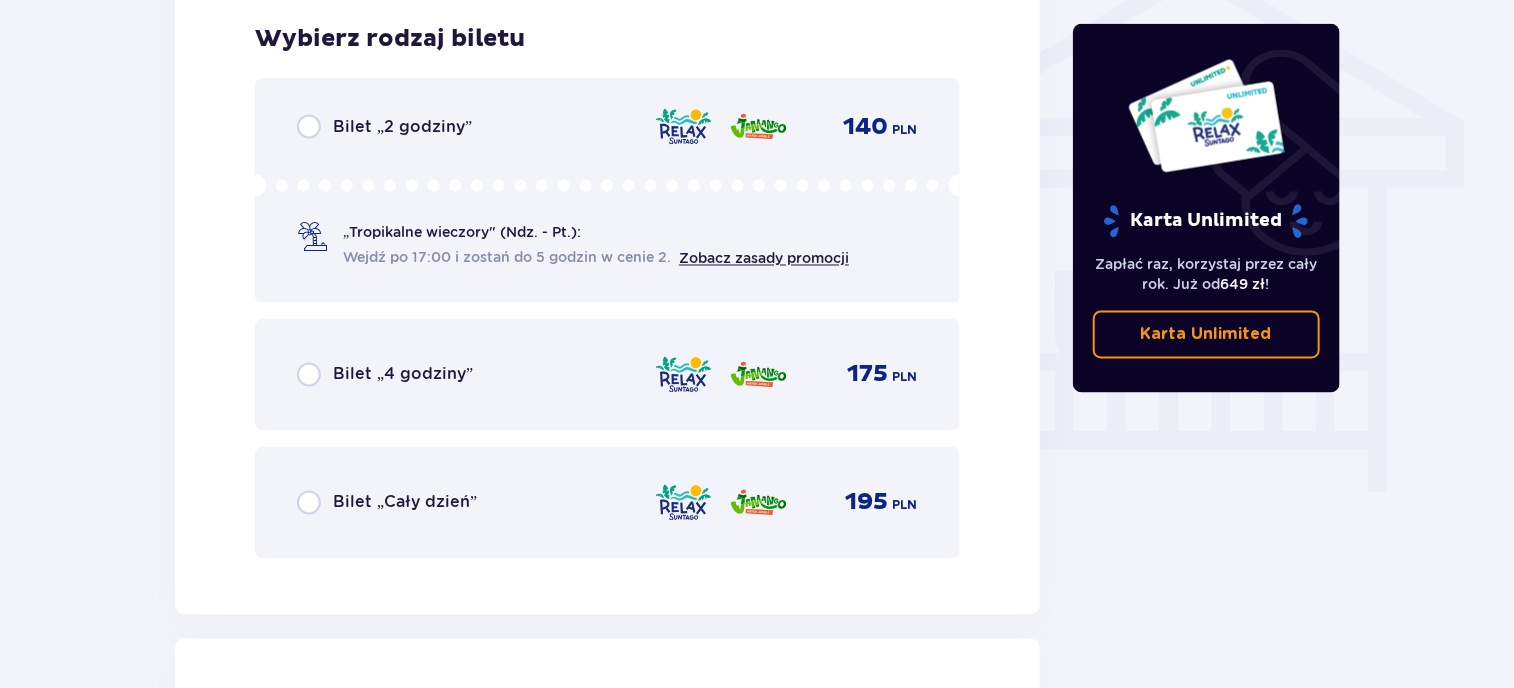 scroll, scrollTop: 0, scrollLeft: 0, axis: both 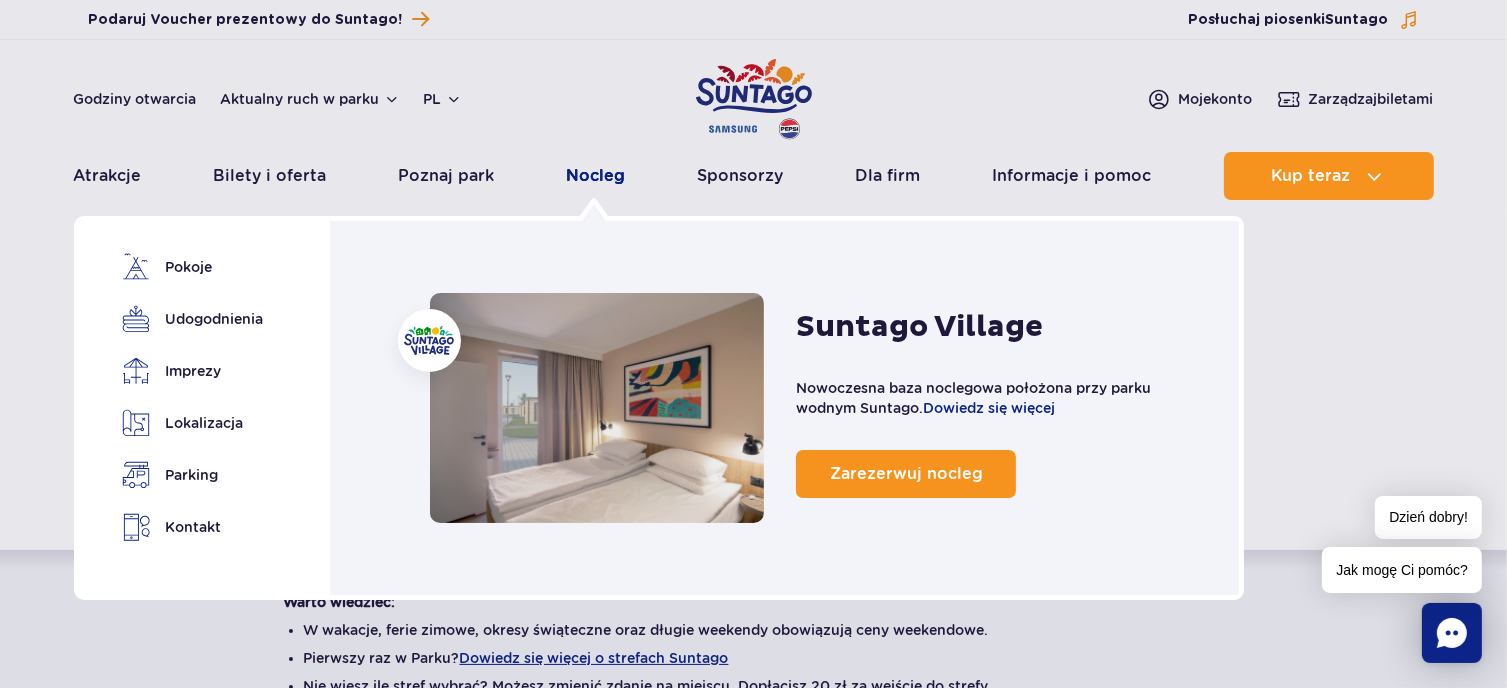 click on "Nocleg" at bounding box center [596, 176] 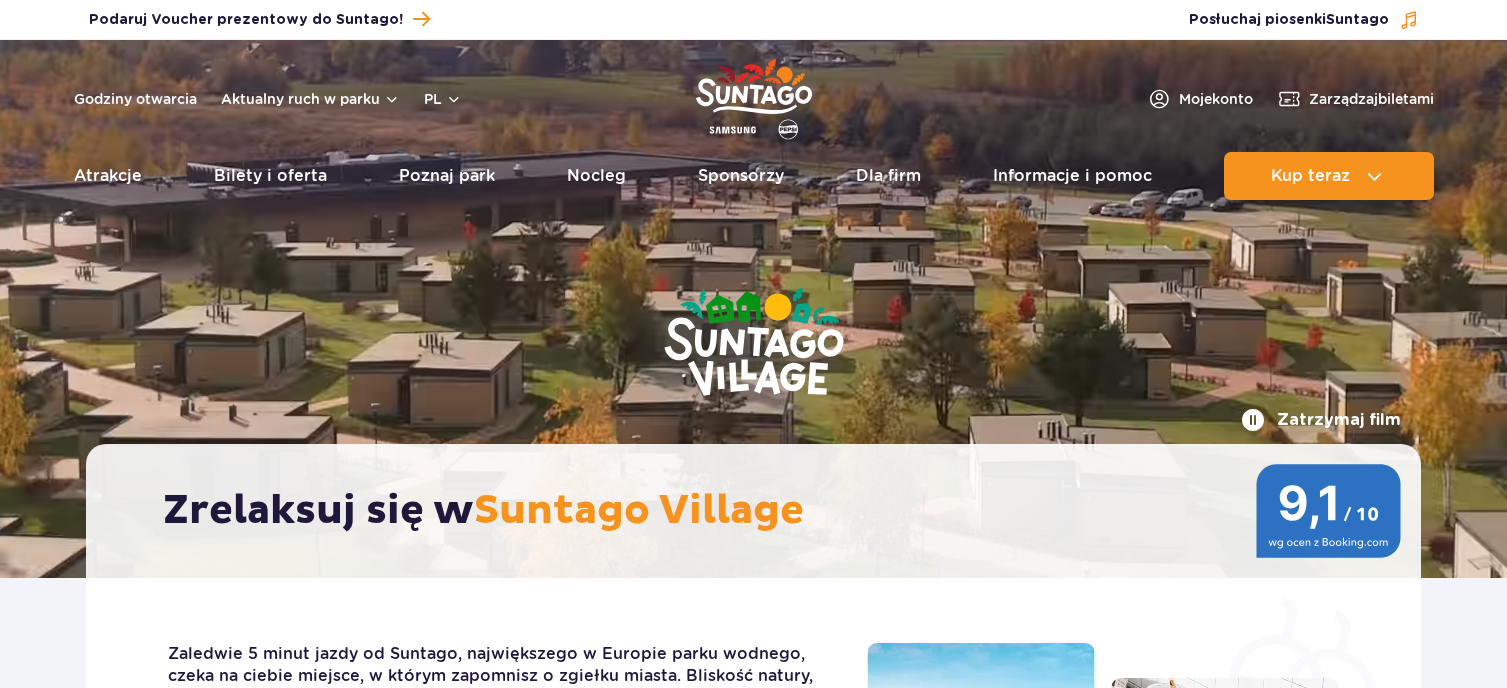 scroll, scrollTop: 0, scrollLeft: 0, axis: both 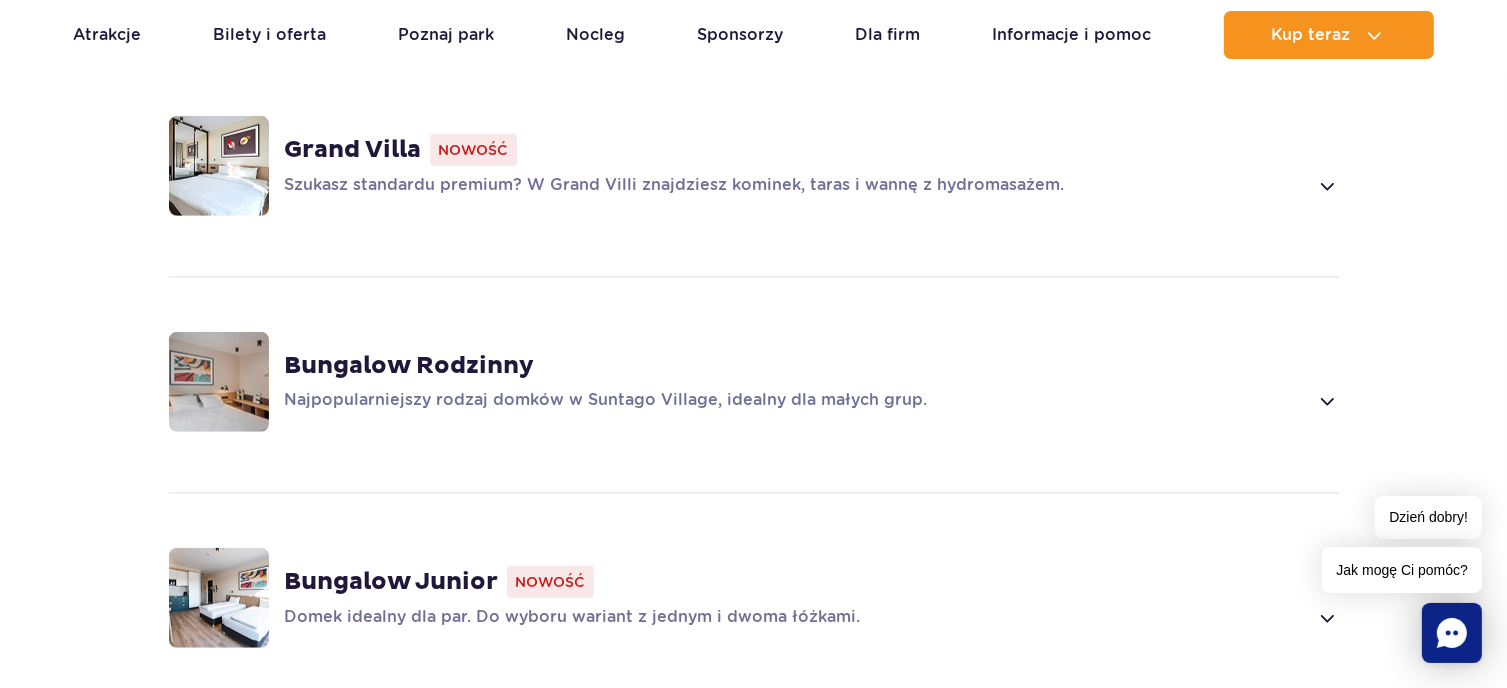 click at bounding box center [219, 598] 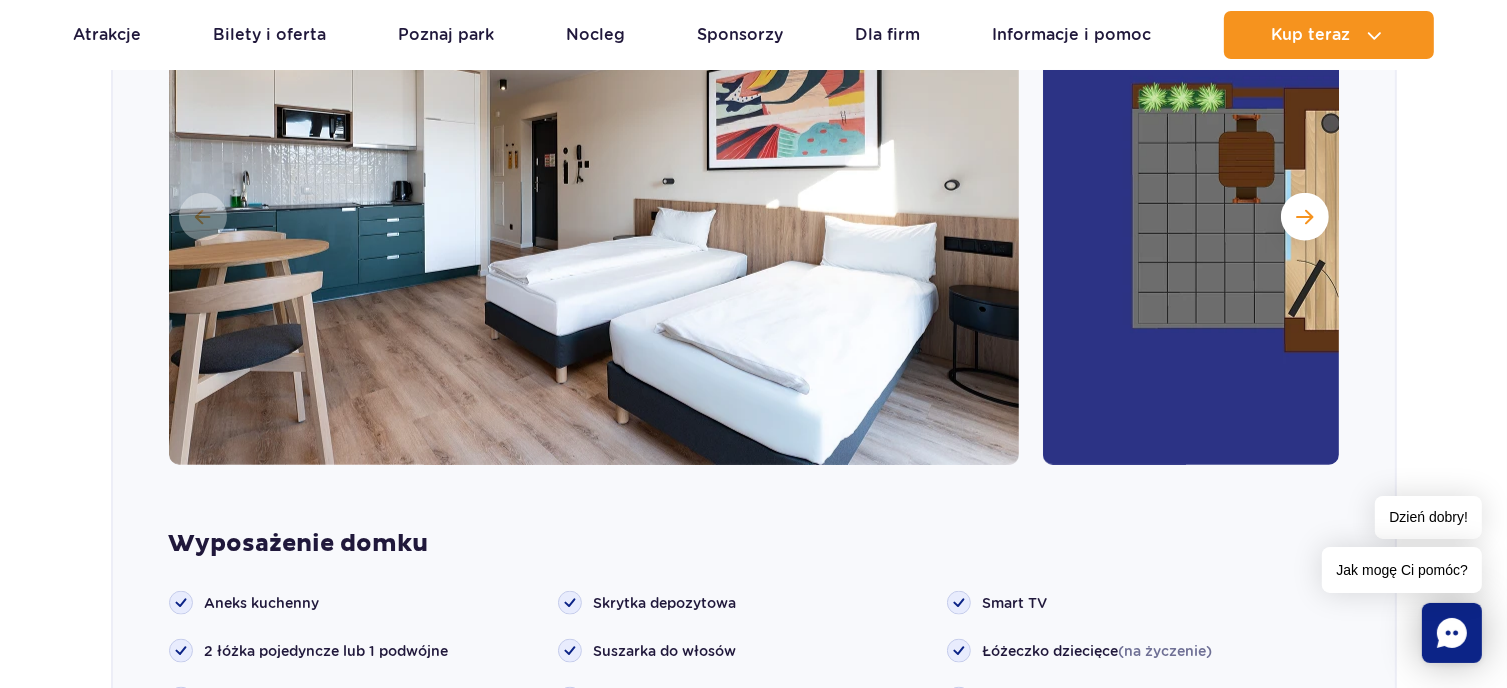 scroll, scrollTop: 2248, scrollLeft: 0, axis: vertical 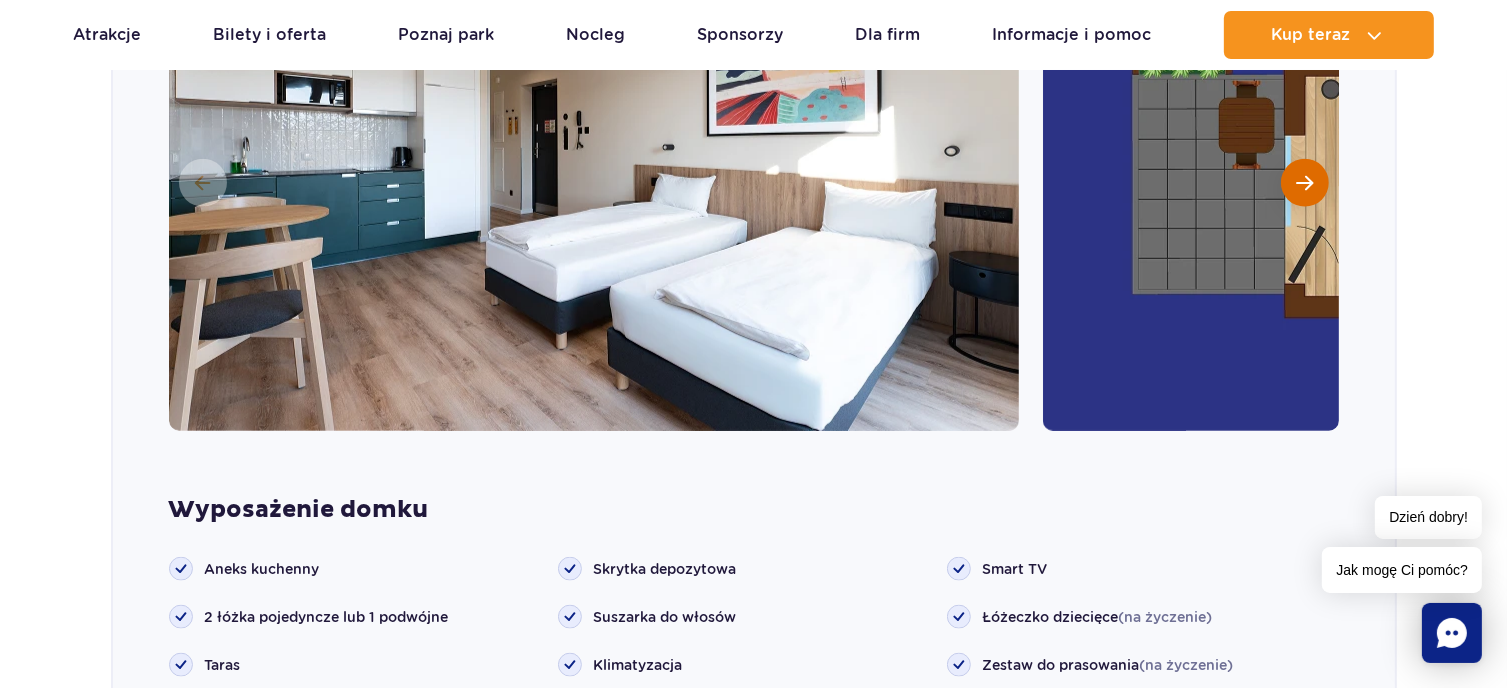 click at bounding box center (1305, 183) 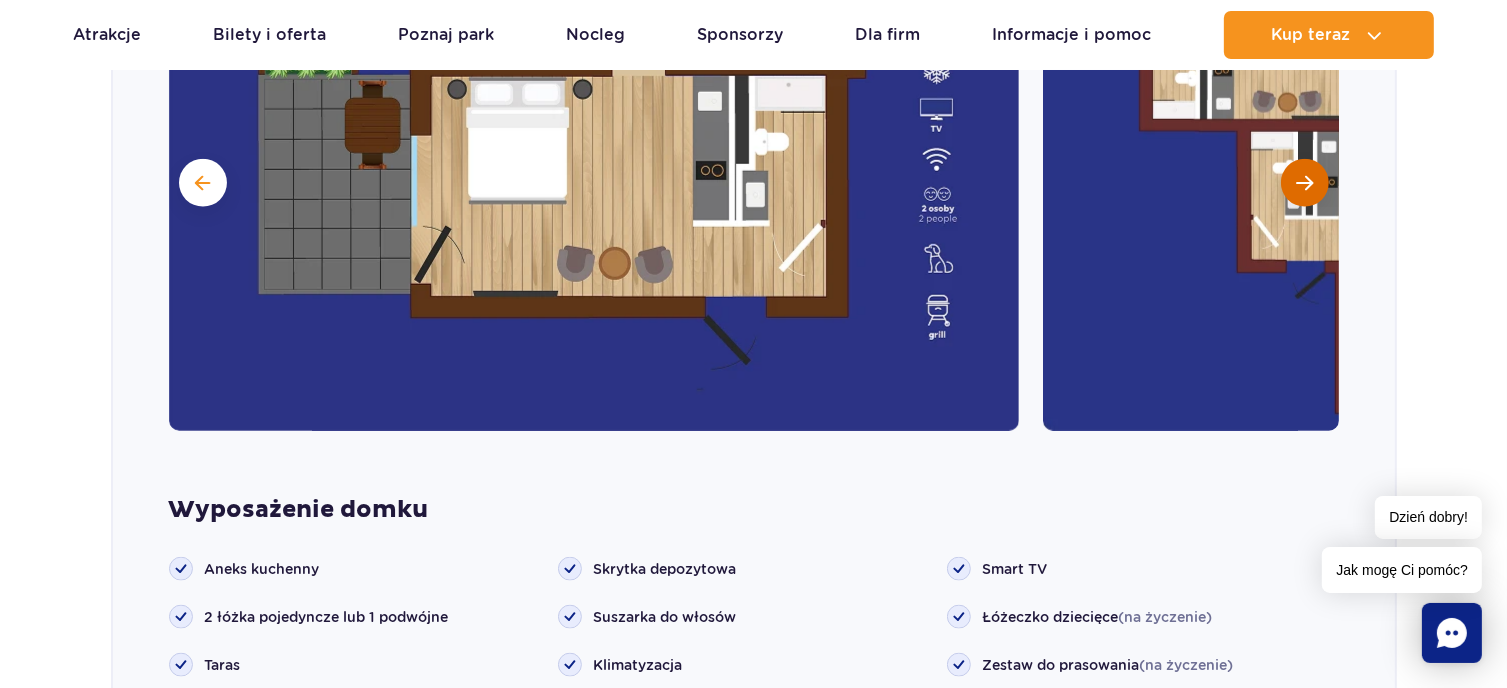 click at bounding box center [1305, 183] 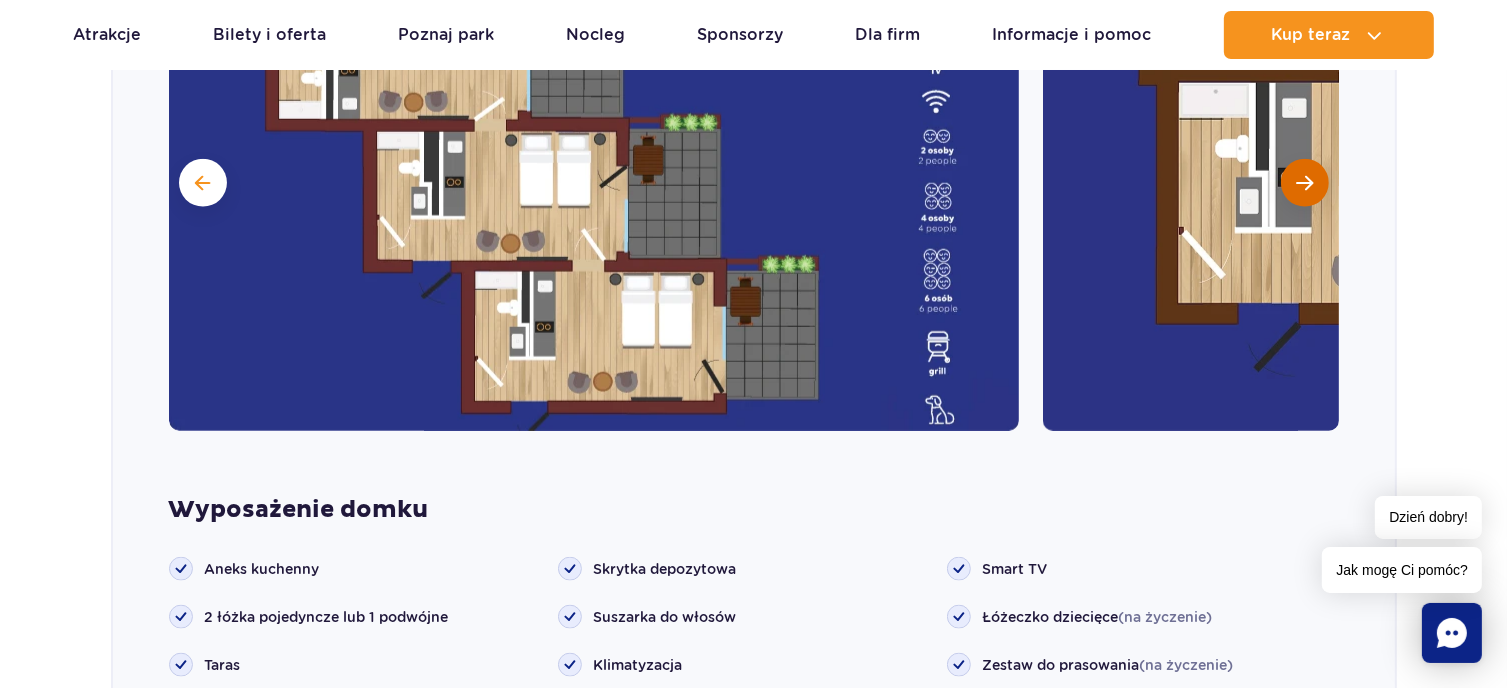 click at bounding box center [1305, 183] 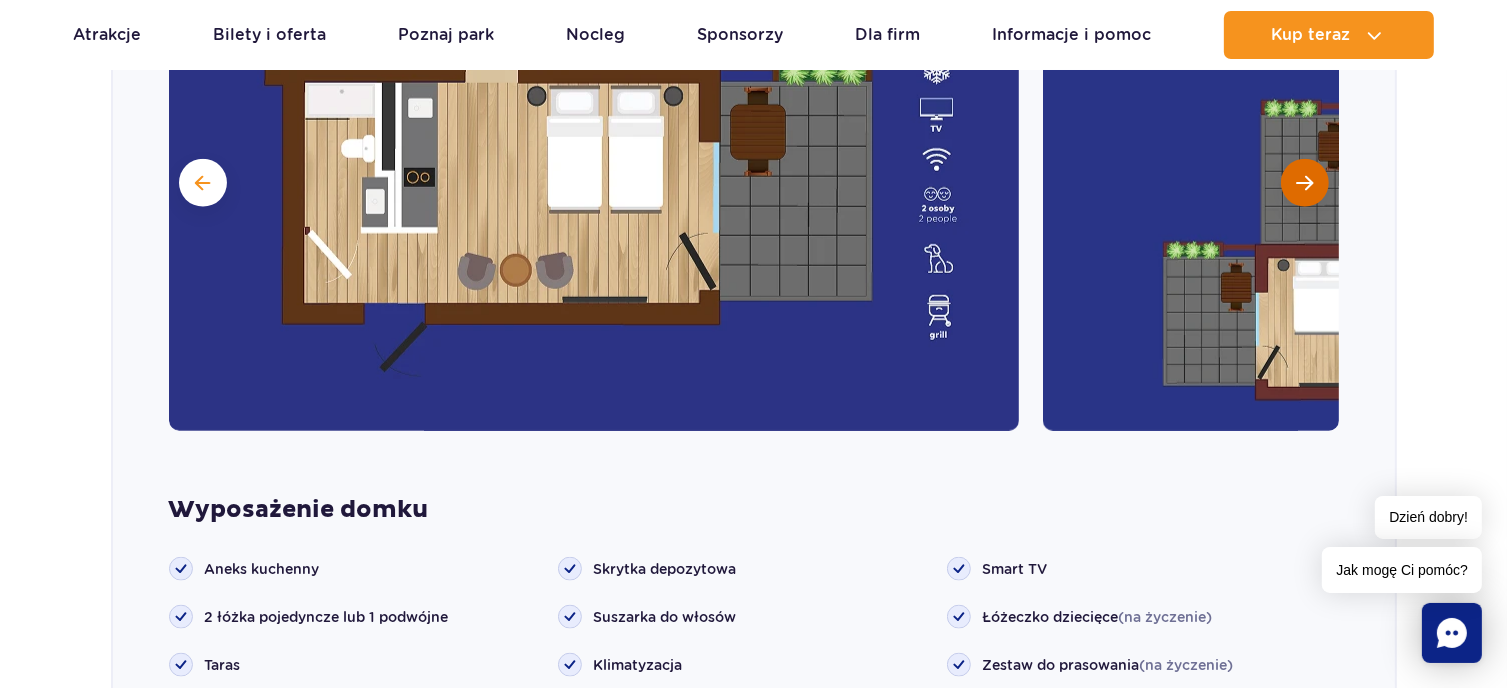click at bounding box center [1305, 183] 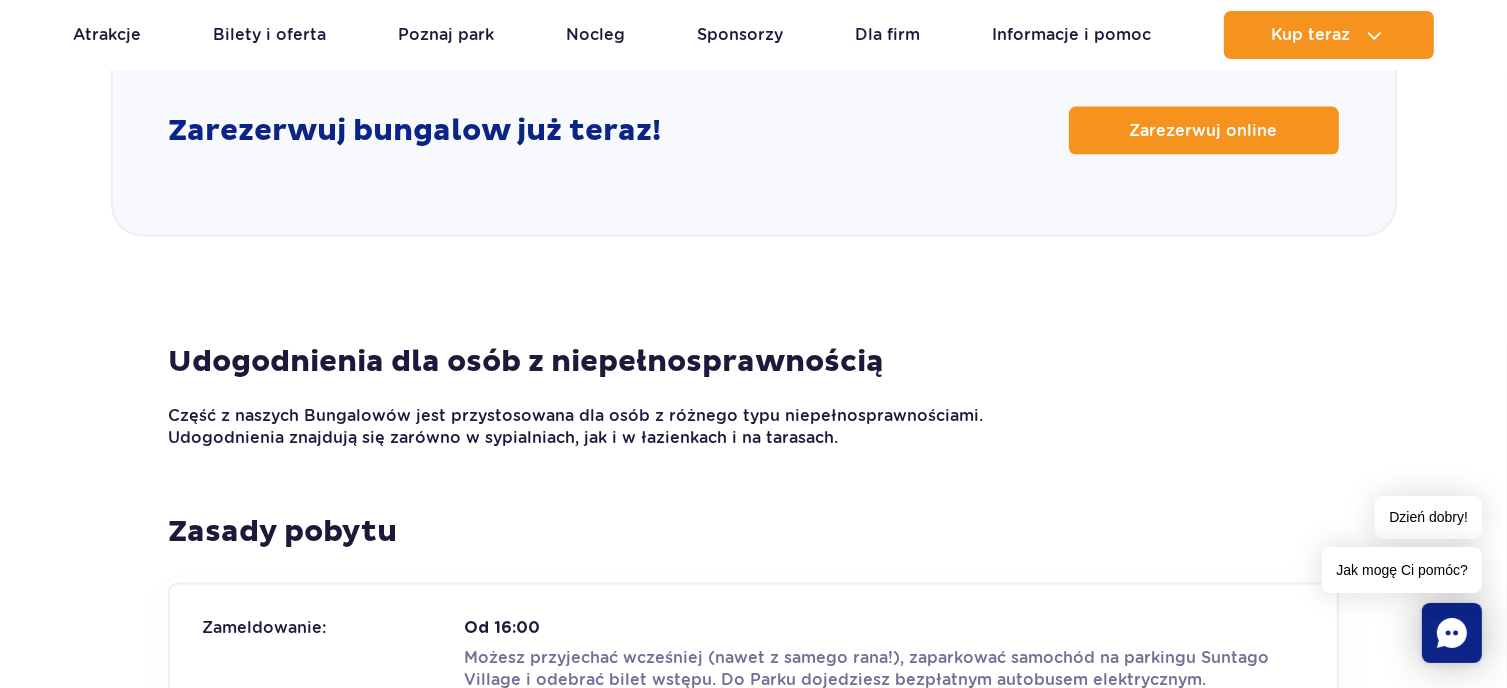 scroll, scrollTop: 2997, scrollLeft: 0, axis: vertical 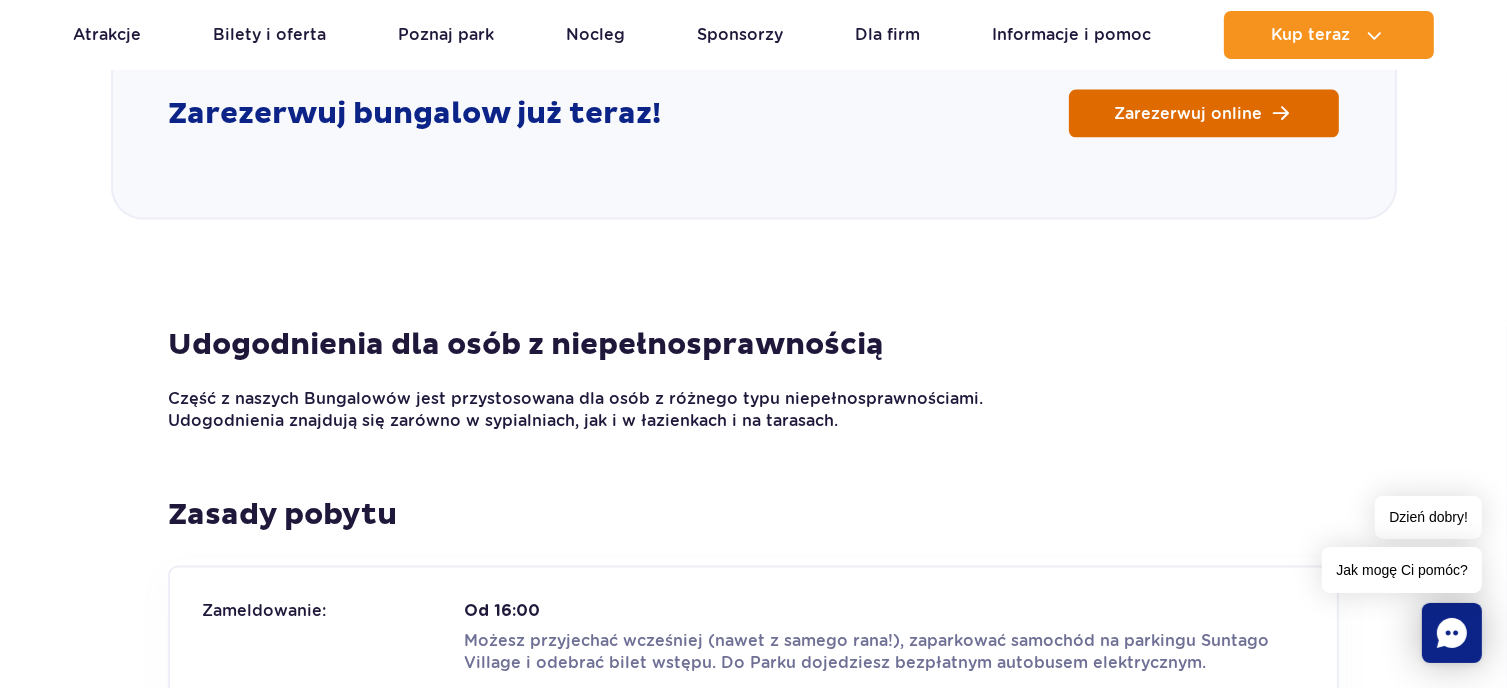 click on "Zarezerwuj online" at bounding box center [1204, 114] 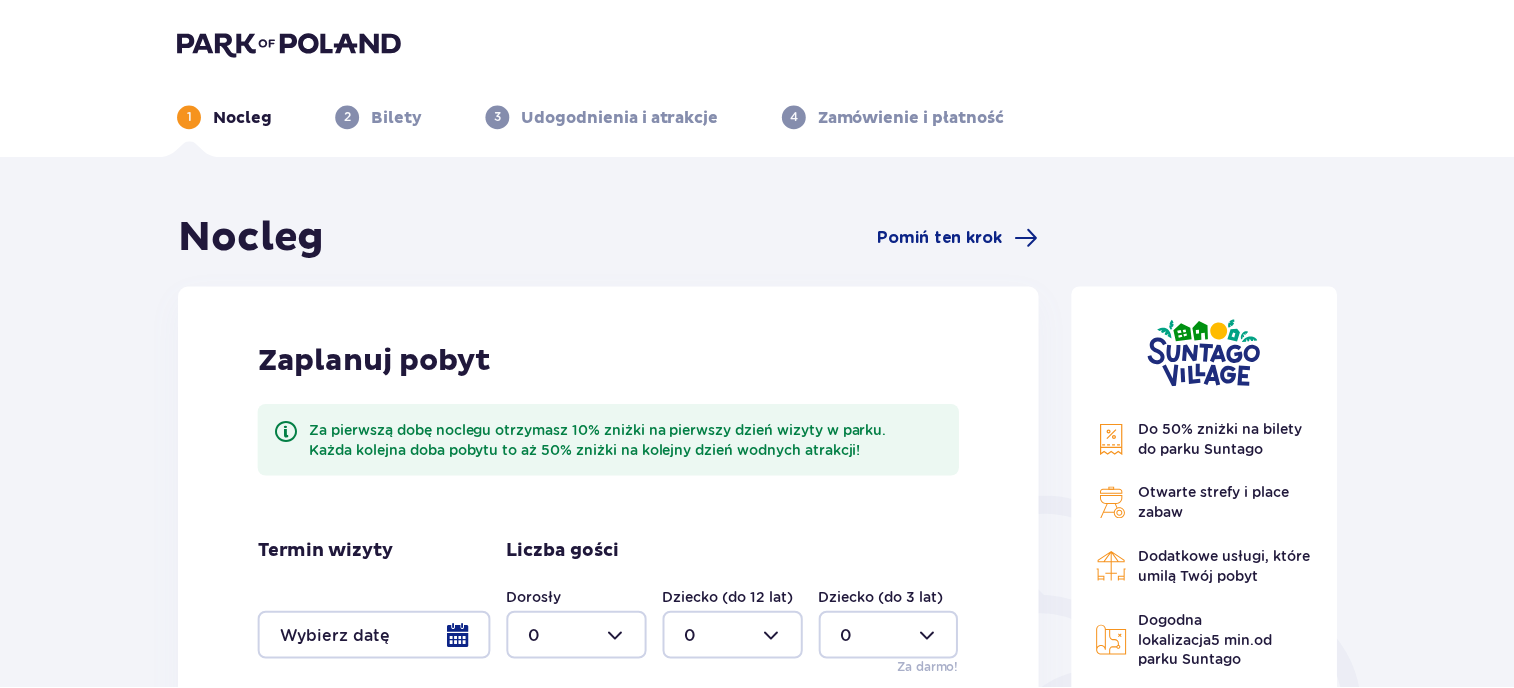 scroll, scrollTop: 0, scrollLeft: 0, axis: both 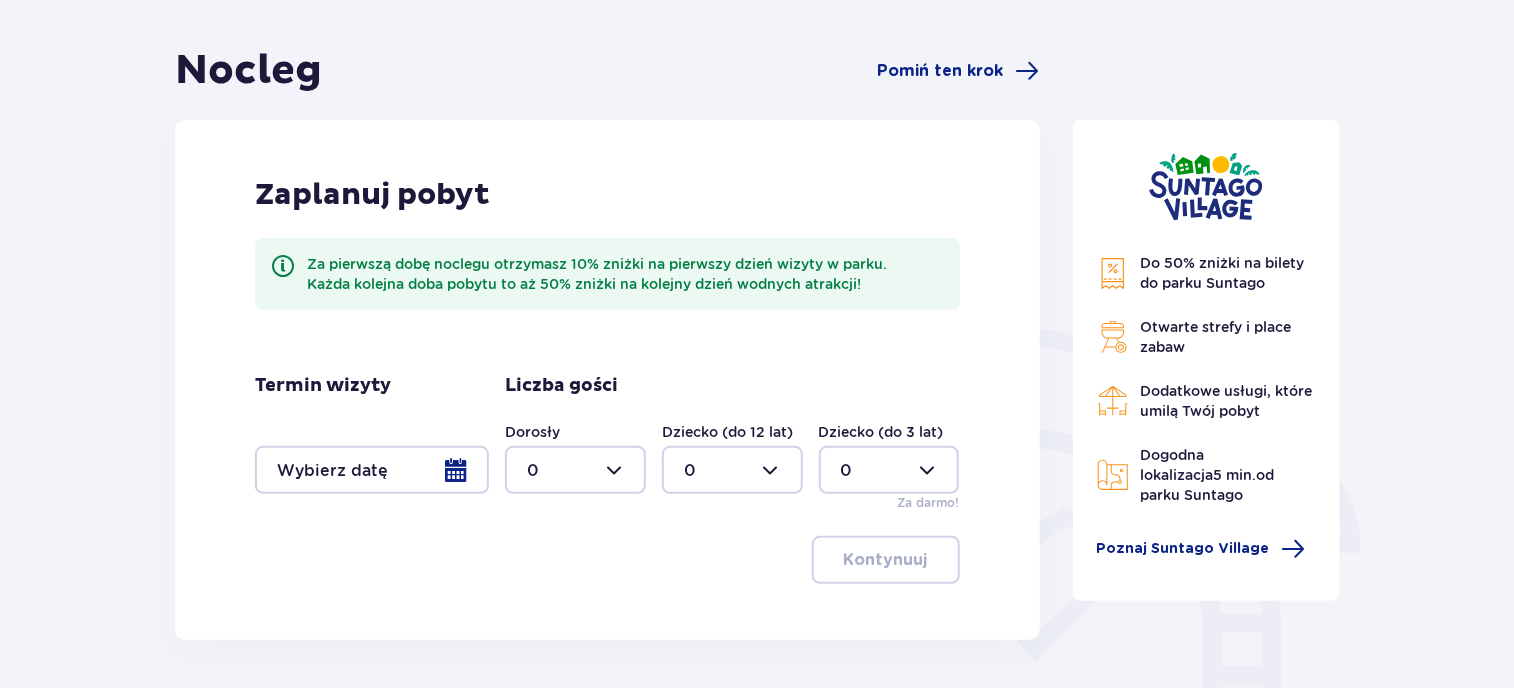 click at bounding box center (372, 470) 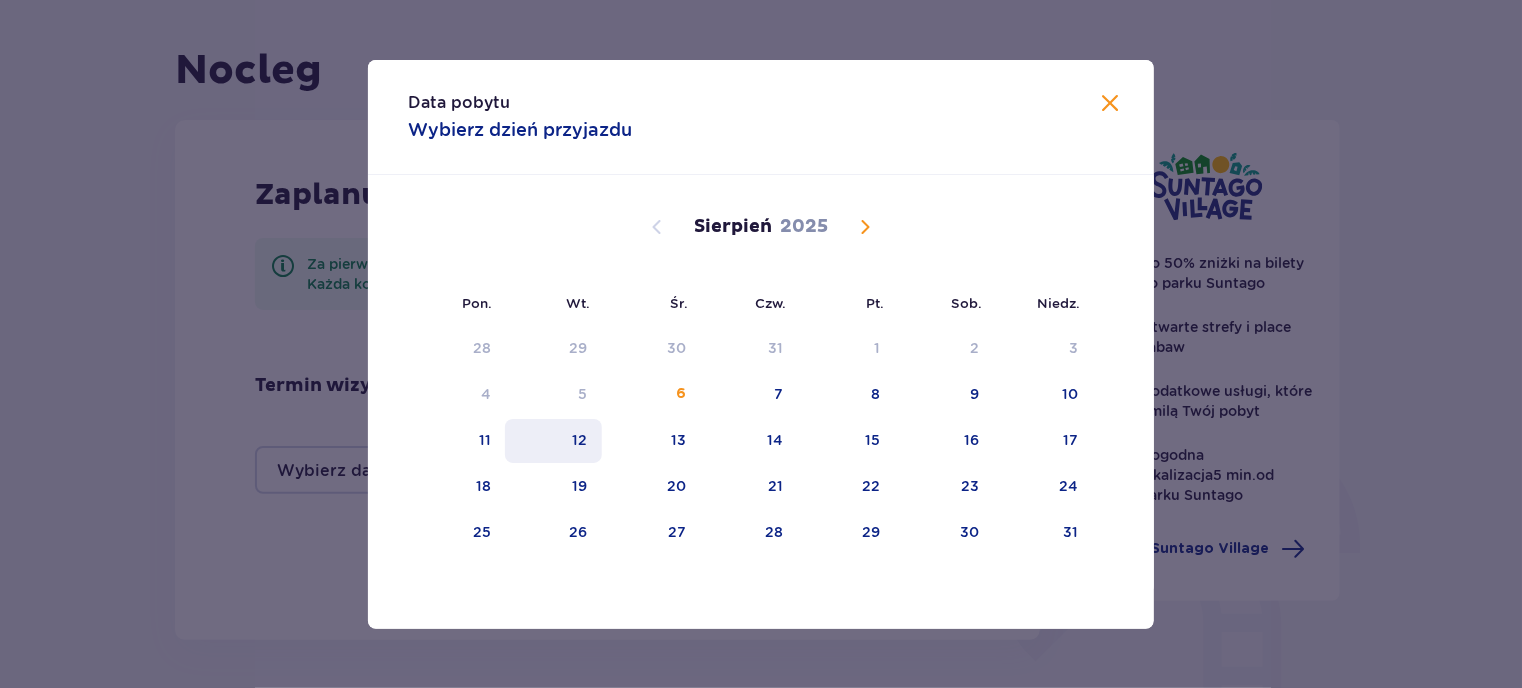 click on "12" at bounding box center (553, 441) 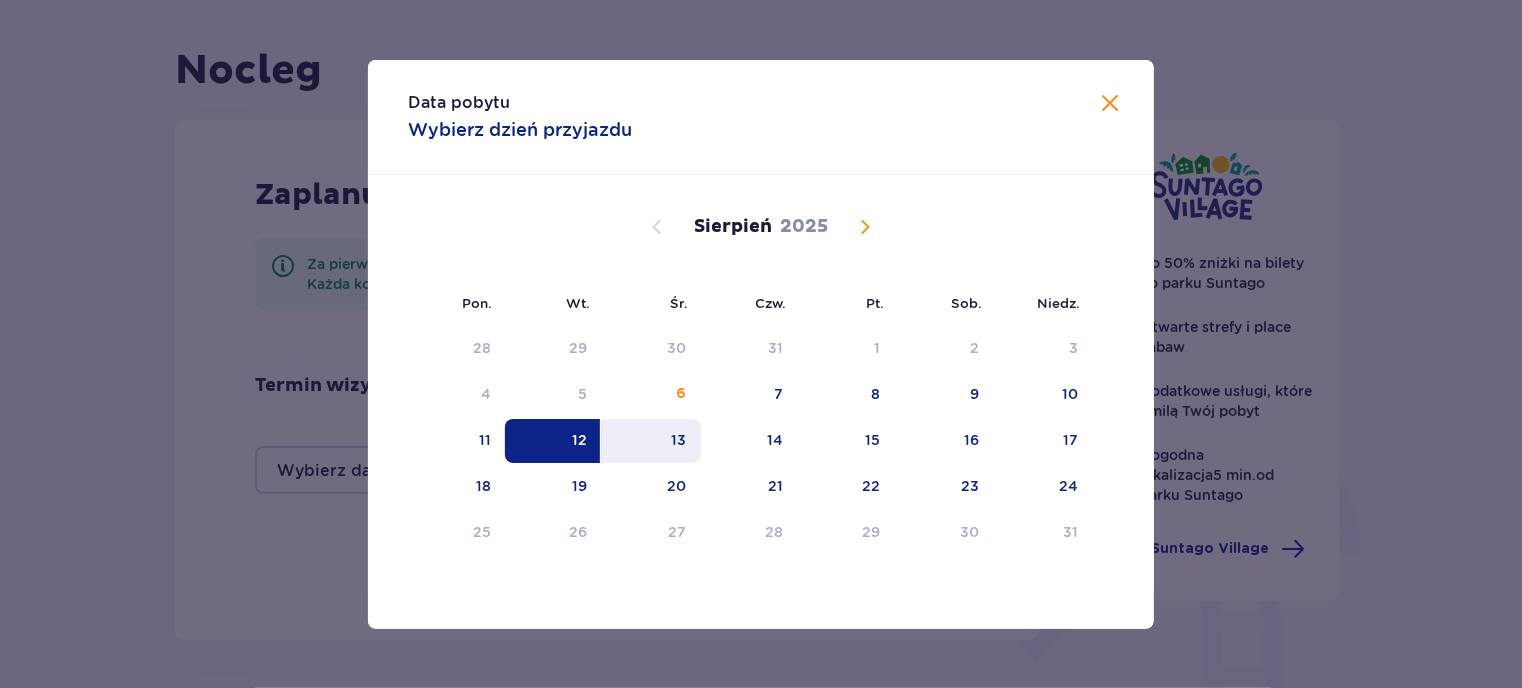 click on "13" at bounding box center [651, 441] 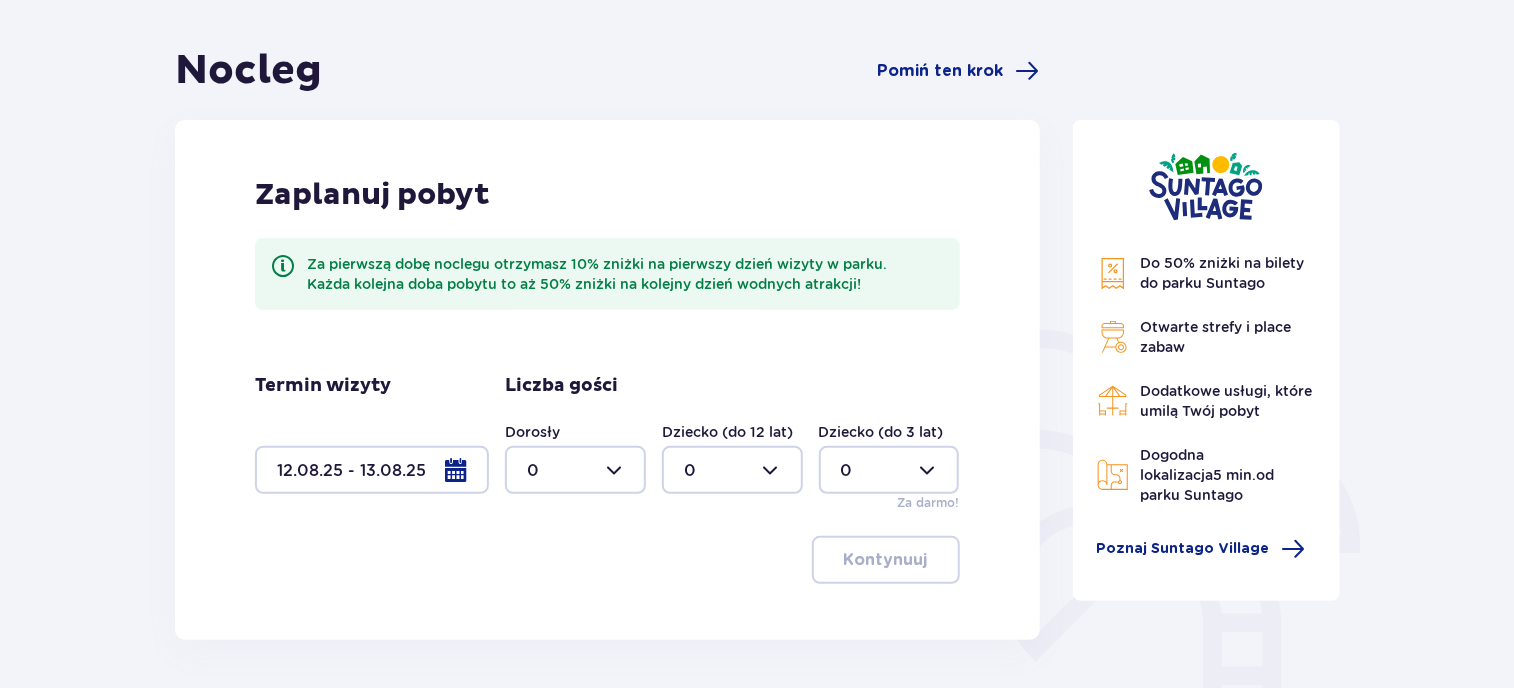 click at bounding box center [575, 470] 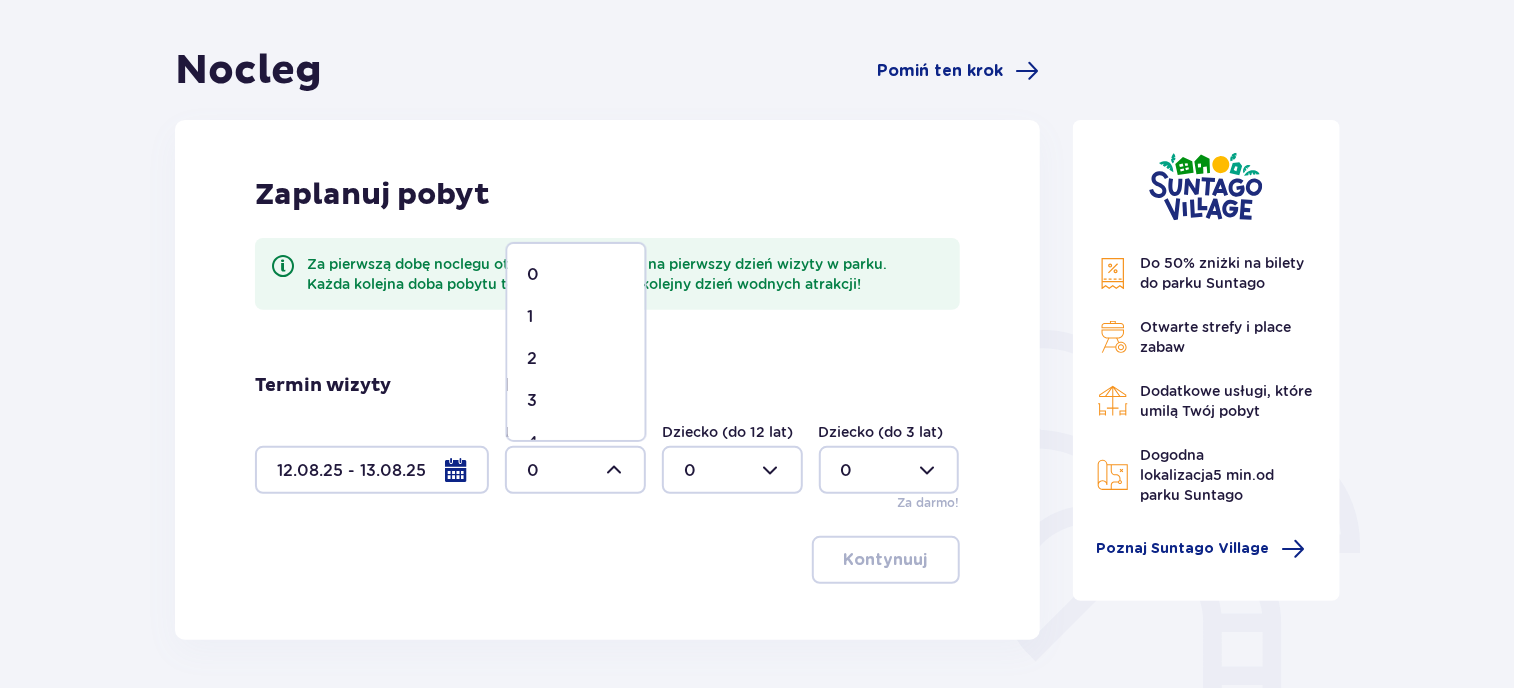 click on "2" at bounding box center (576, 359) 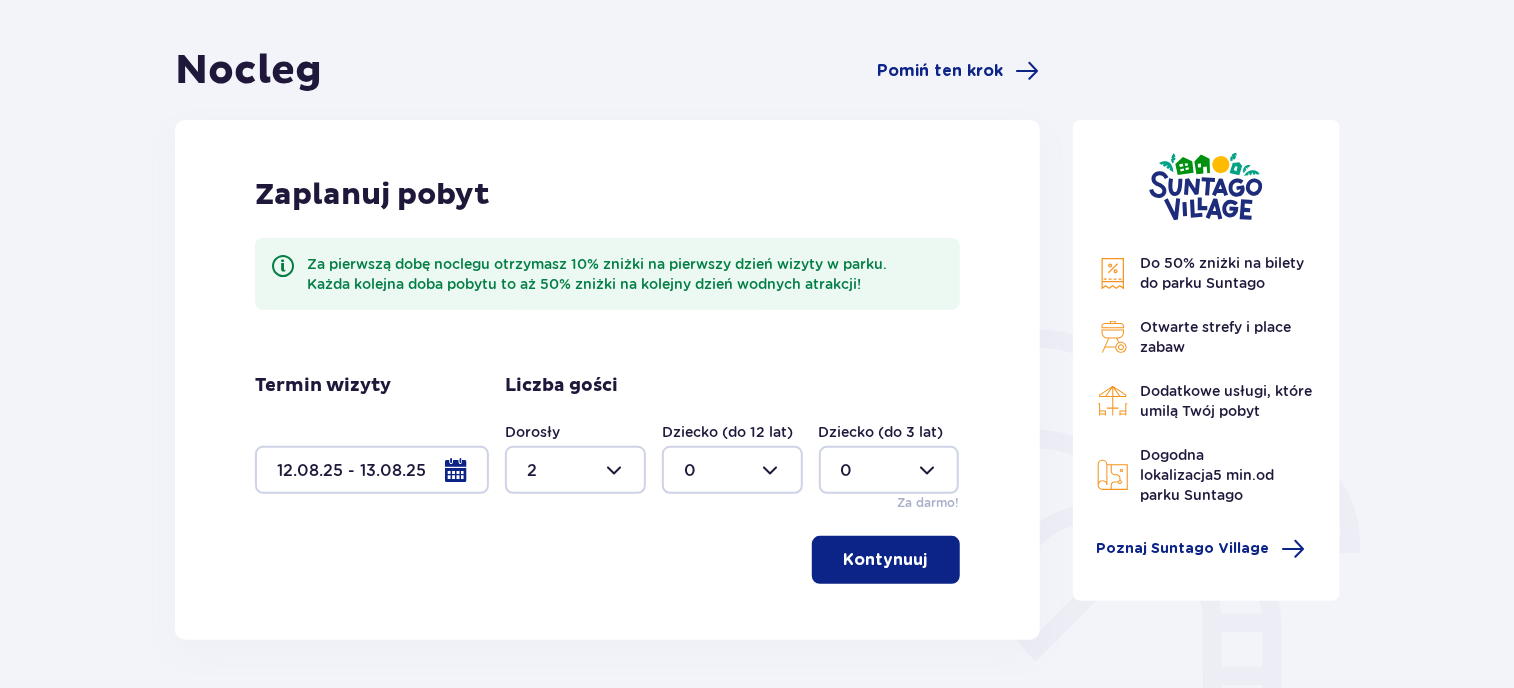 click on "Kontynuuj" at bounding box center (886, 560) 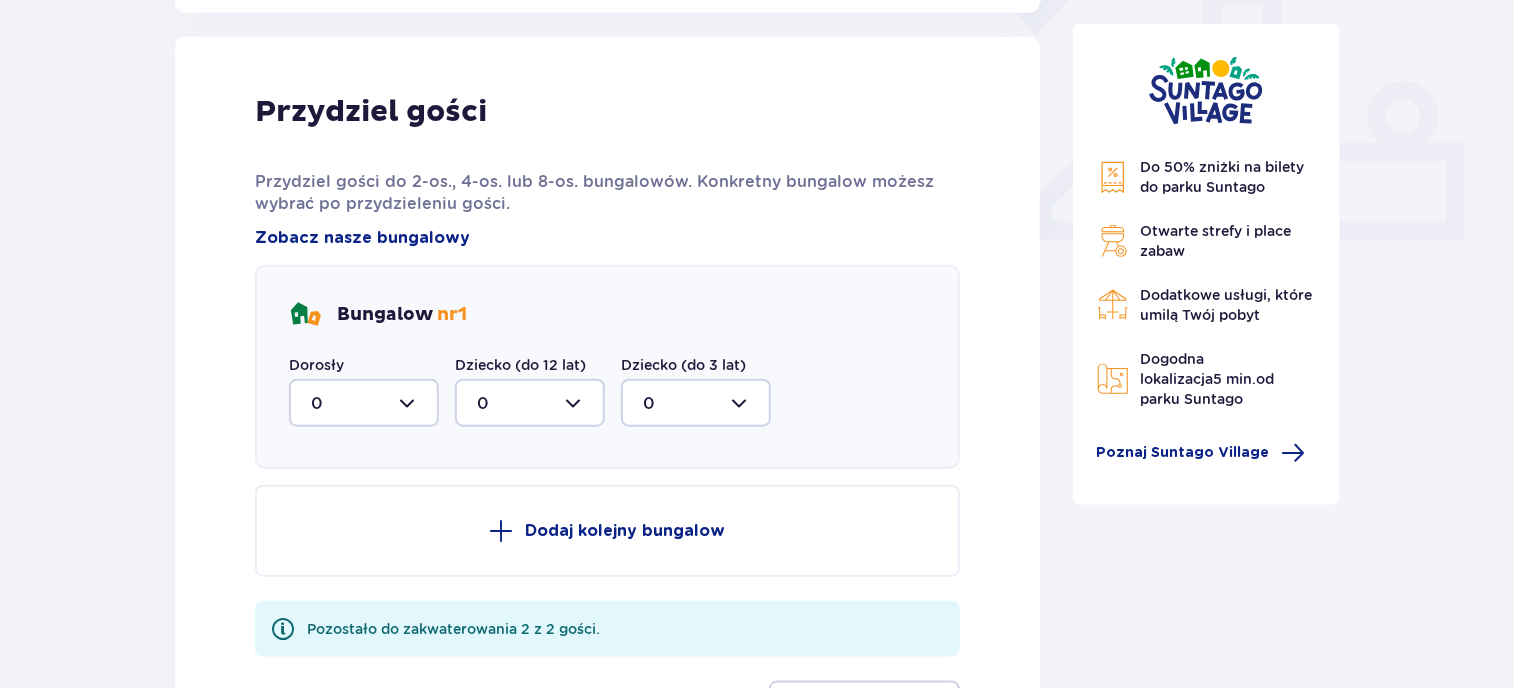 scroll, scrollTop: 806, scrollLeft: 0, axis: vertical 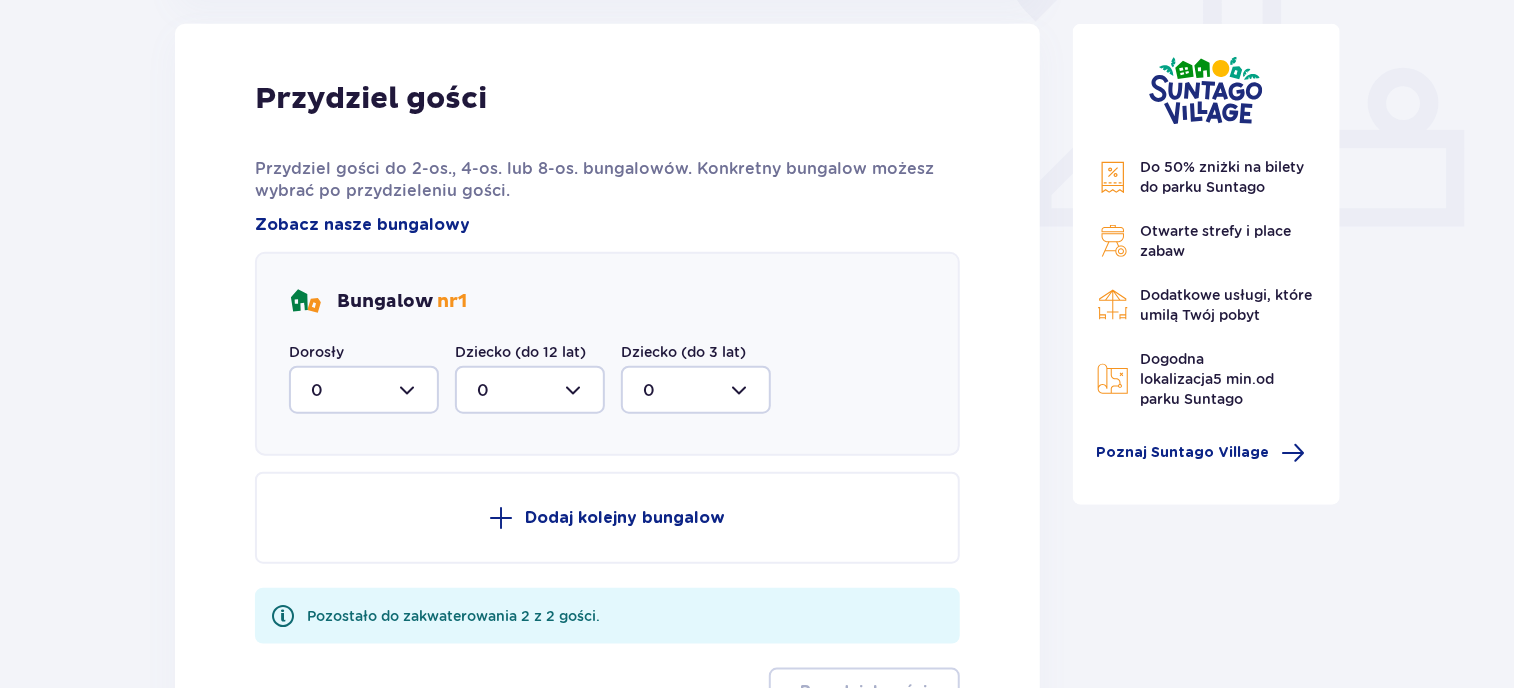 click at bounding box center [364, 390] 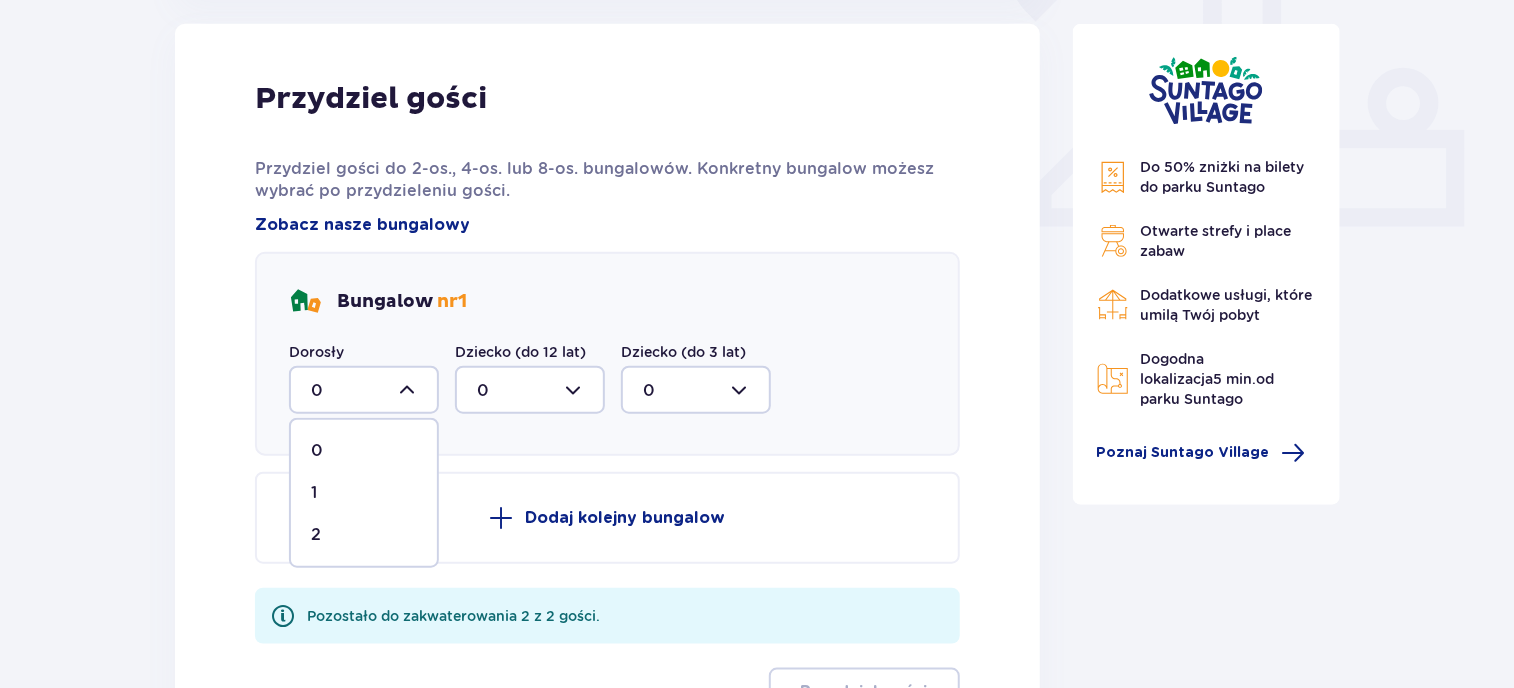 click on "2" at bounding box center [364, 535] 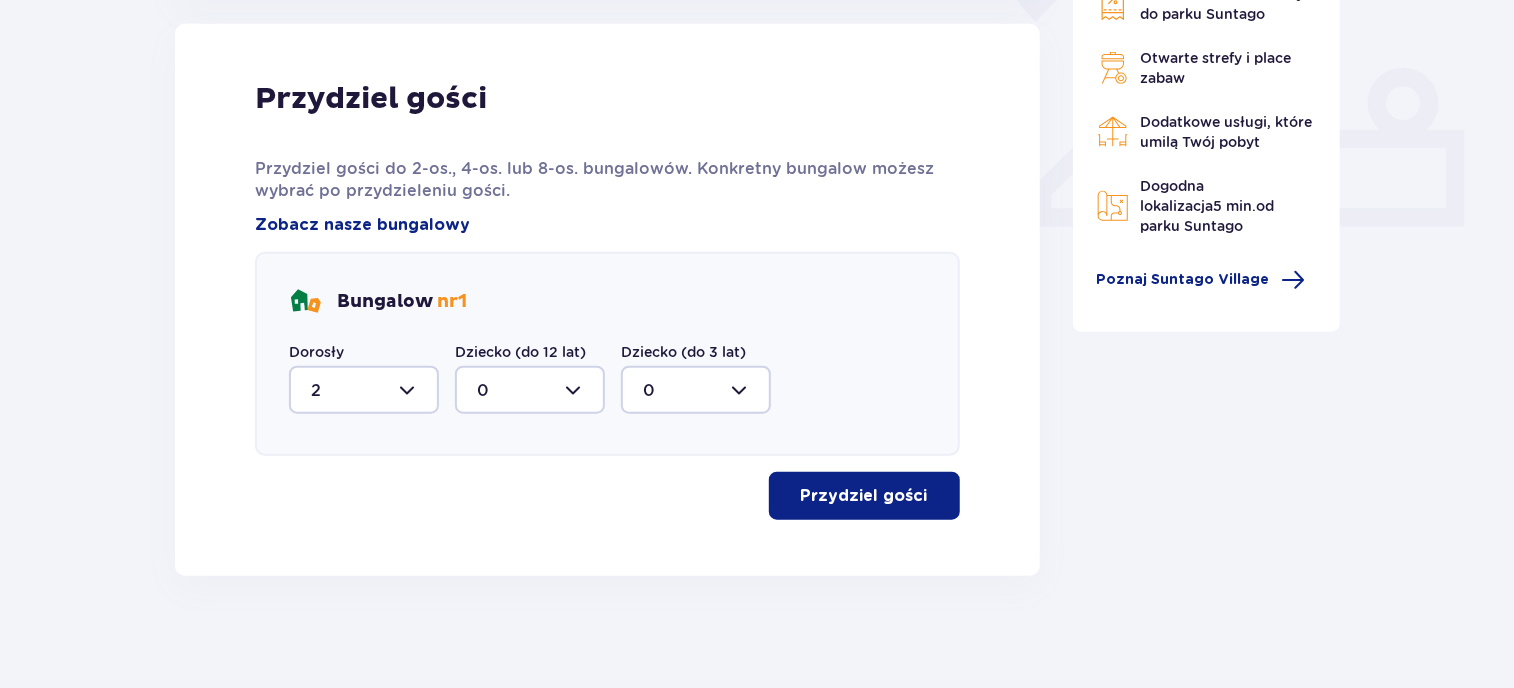 click on "Przydziel gości" at bounding box center (864, 496) 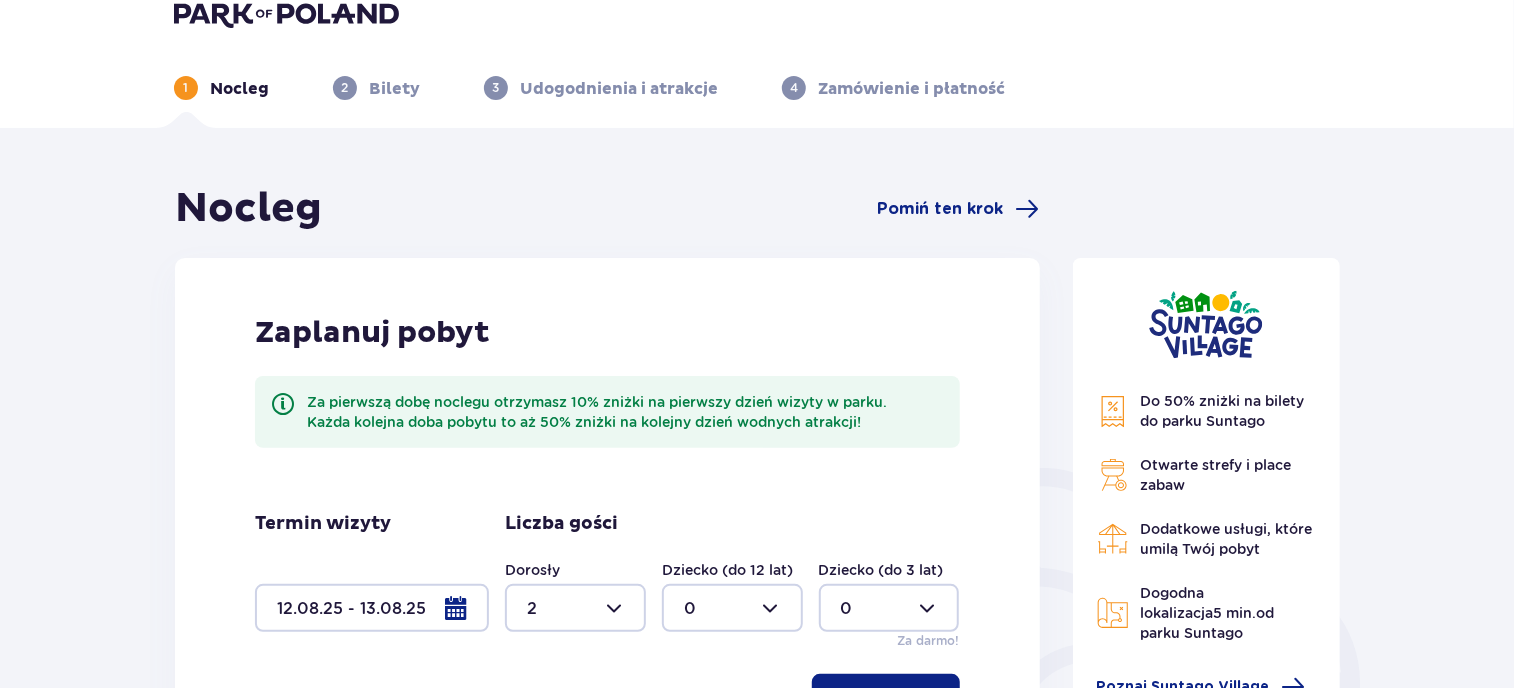 scroll, scrollTop: 0, scrollLeft: 0, axis: both 